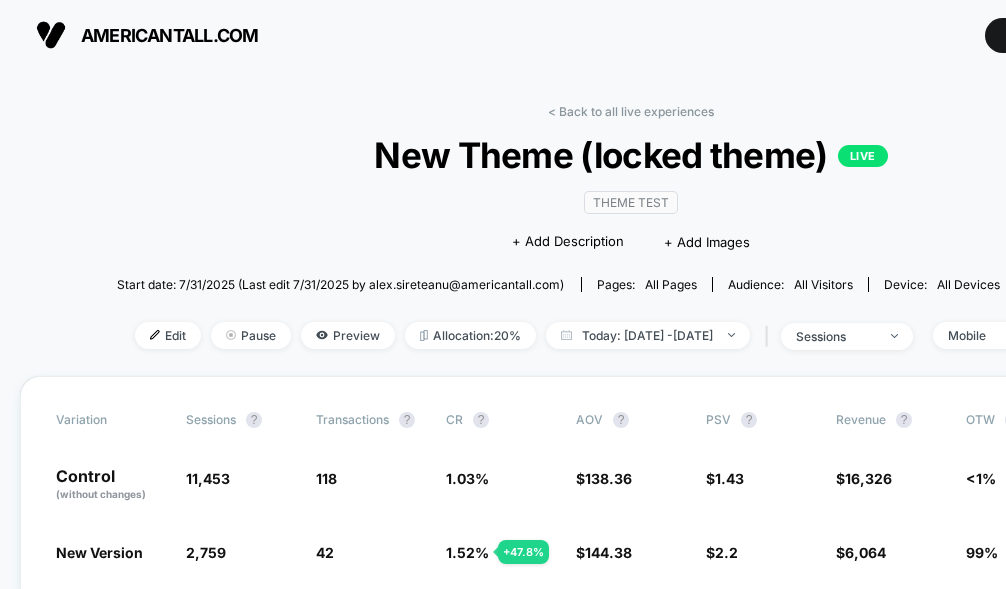 scroll, scrollTop: 0, scrollLeft: 0, axis: both 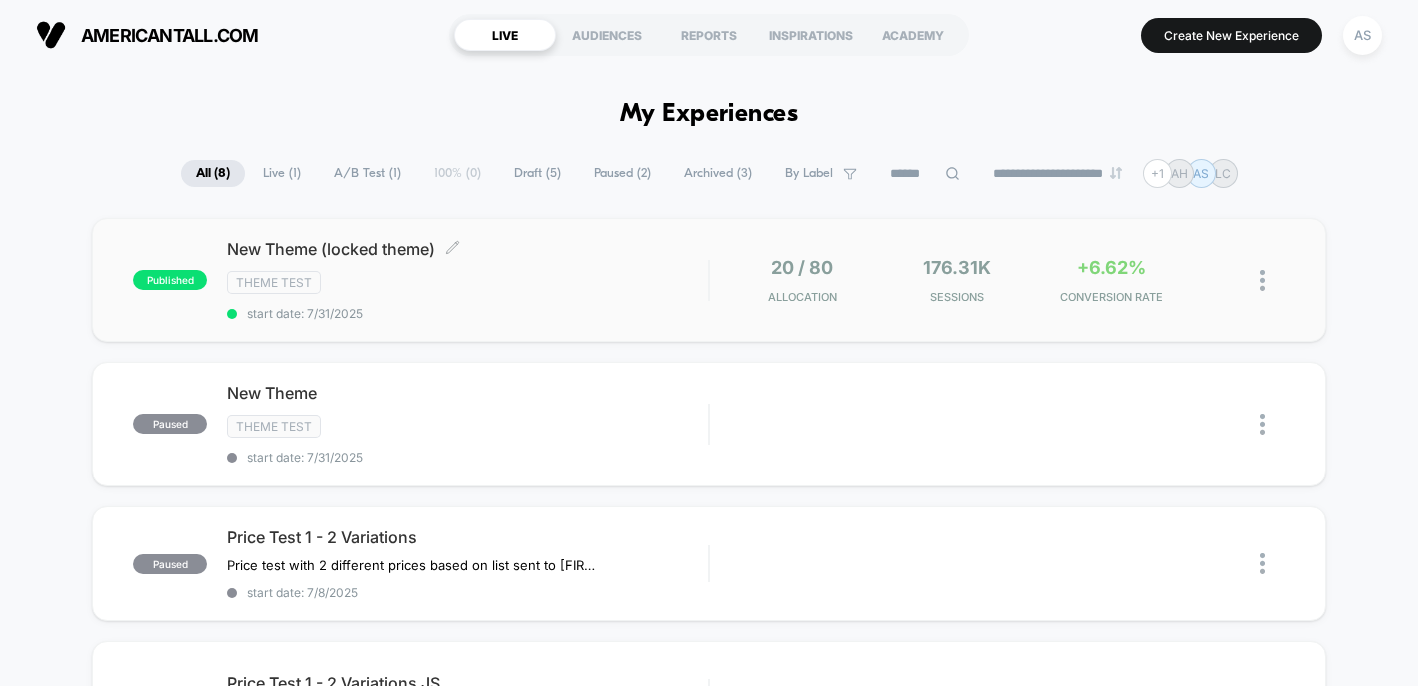 click on "New Theme (locked theme) Click to edit experience details" at bounding box center (467, 249) 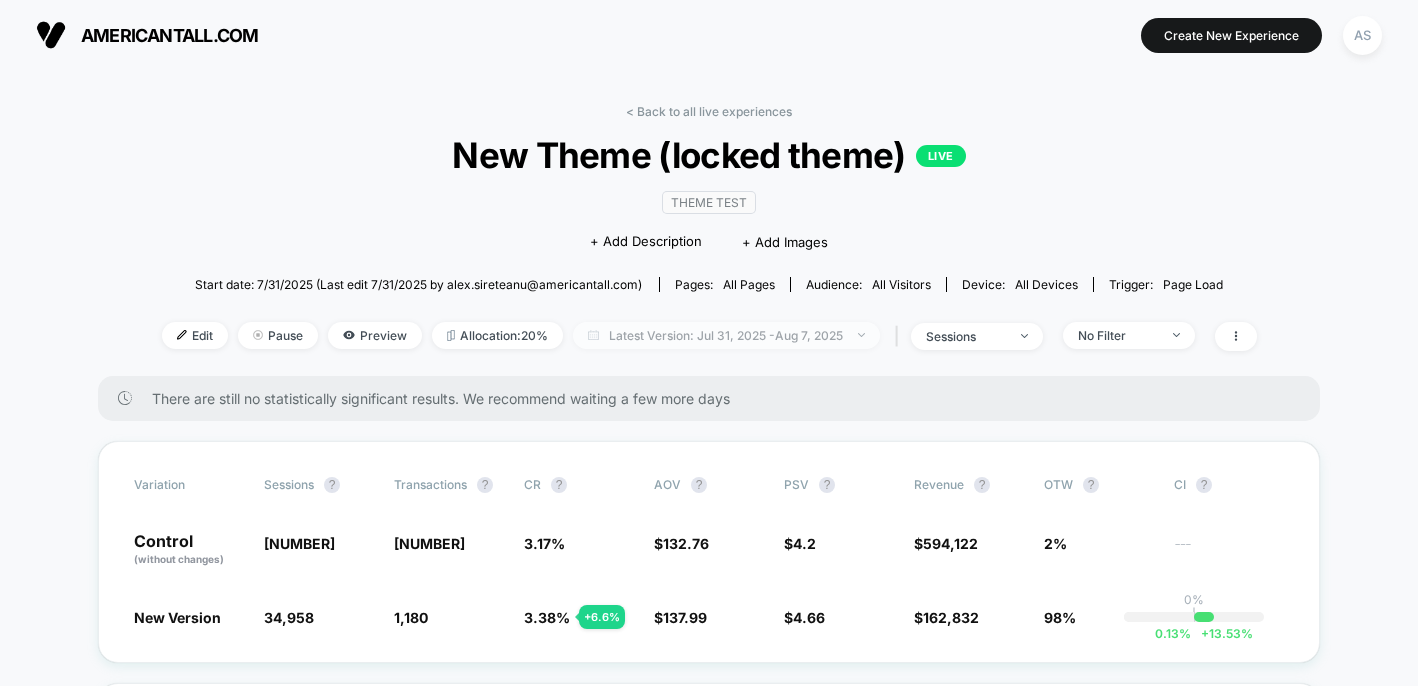 click on "Latest Version:     Jul 31, 2025    -    Aug 7, 2025" at bounding box center [726, 335] 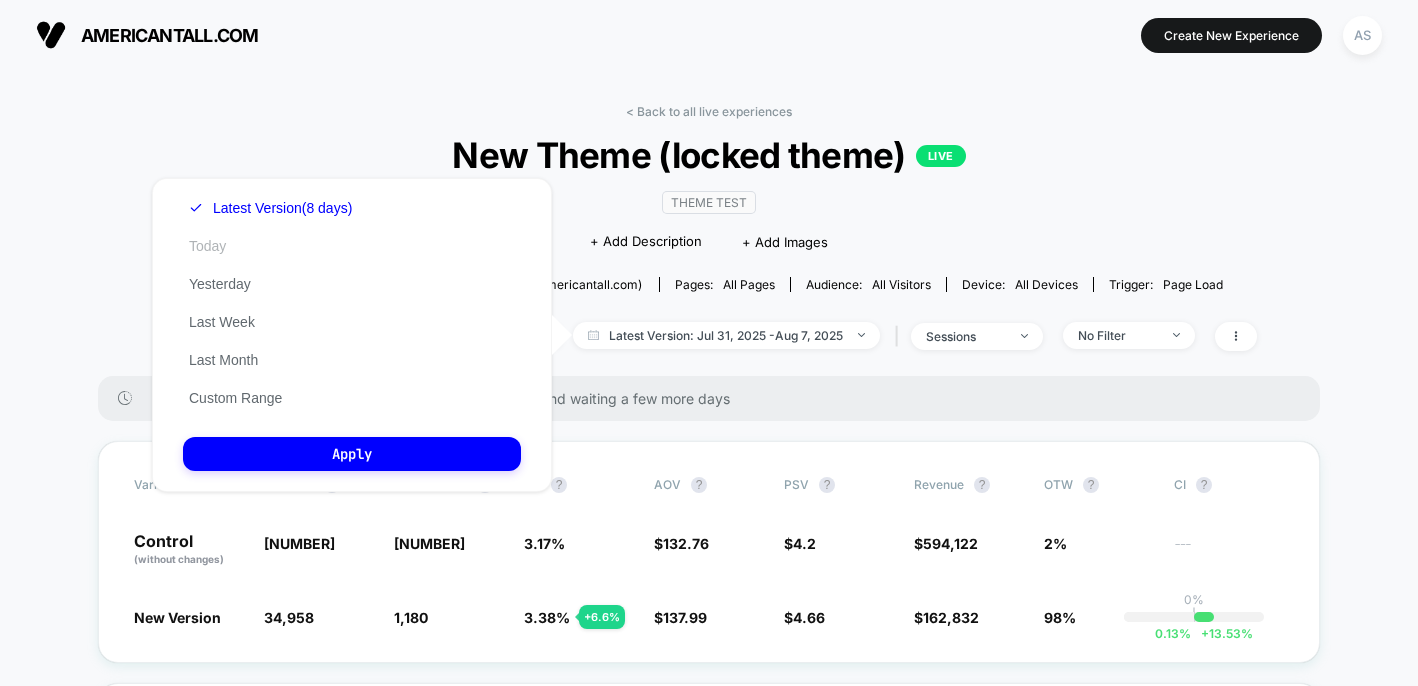 click on "Today" at bounding box center (207, 246) 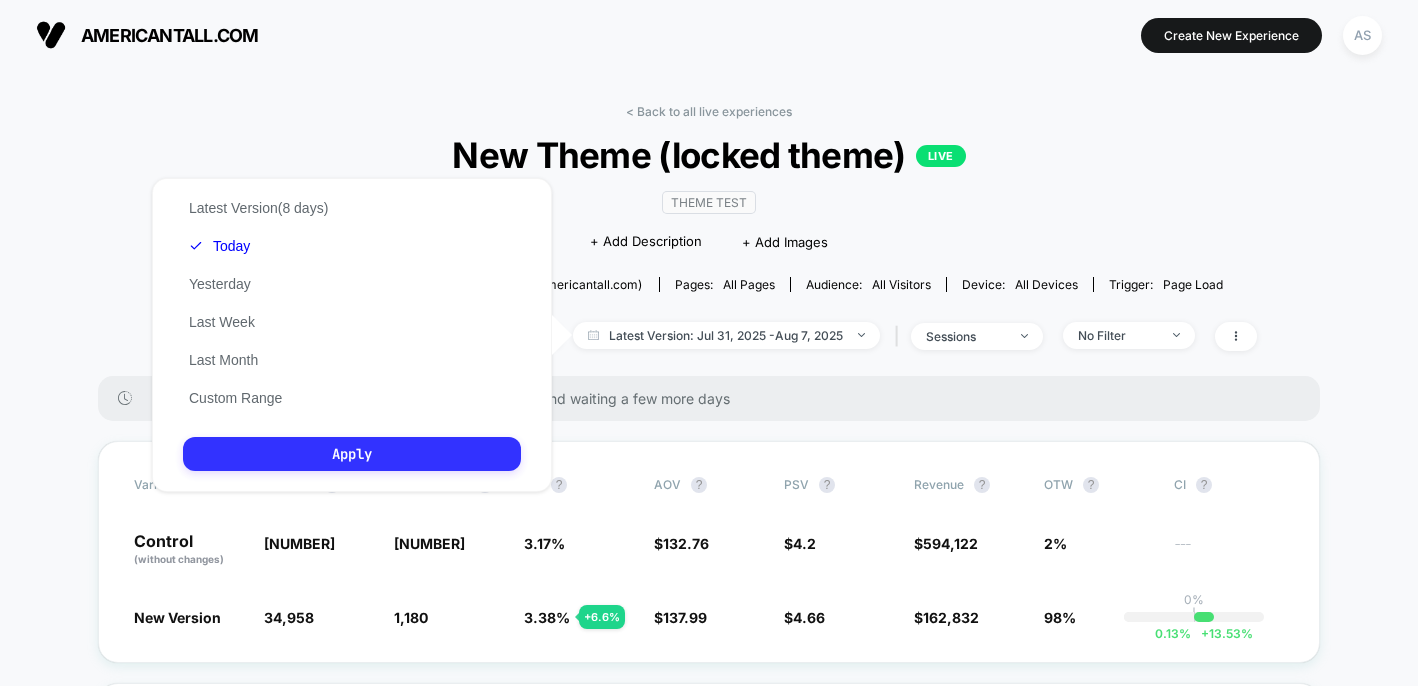 click on "Apply" at bounding box center [352, 454] 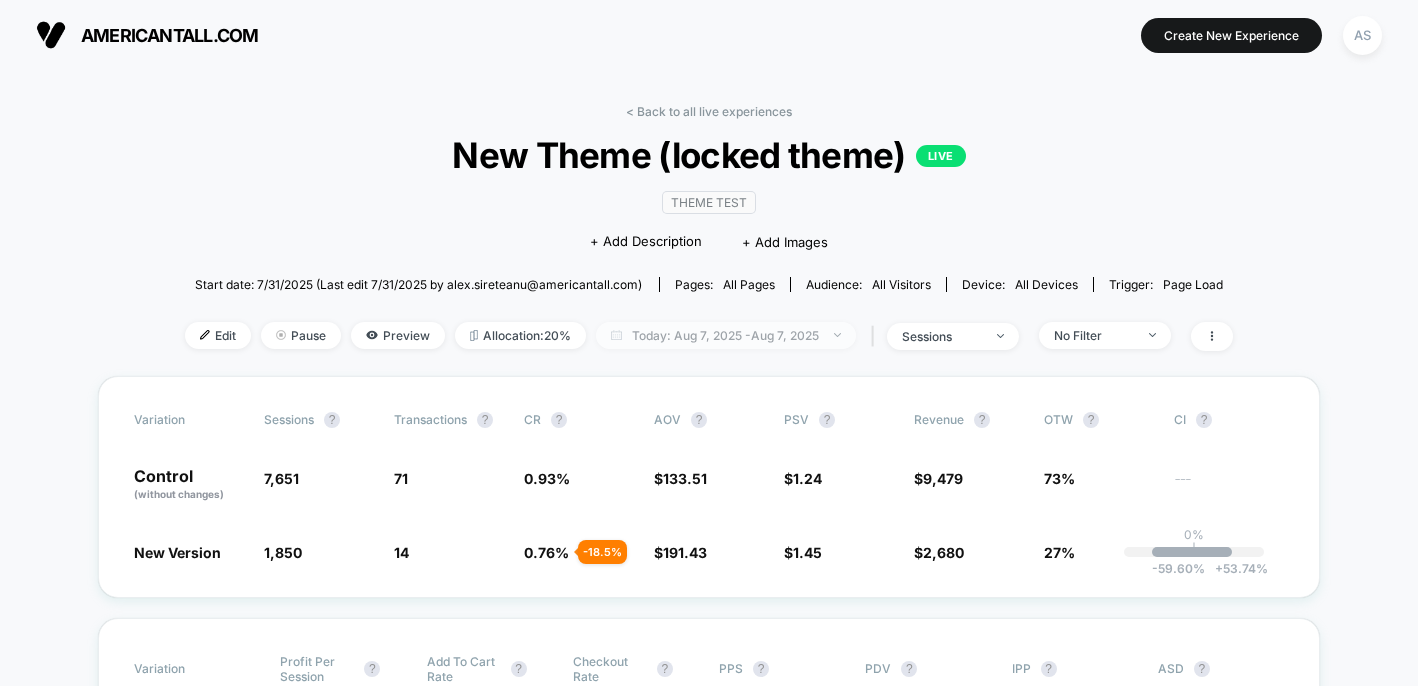 click on "Today:     Aug 7, 2025    -    Aug 7, 2025" at bounding box center (726, 335) 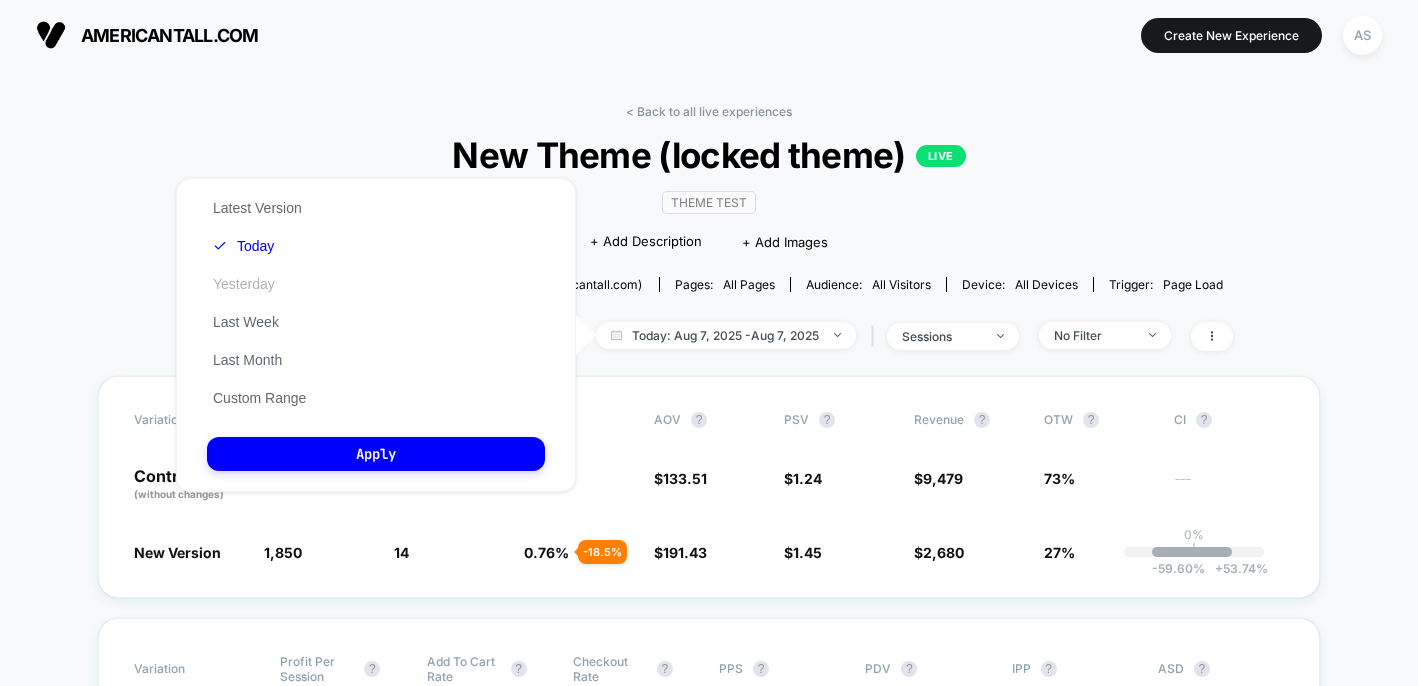 click on "Yesterday" at bounding box center (244, 284) 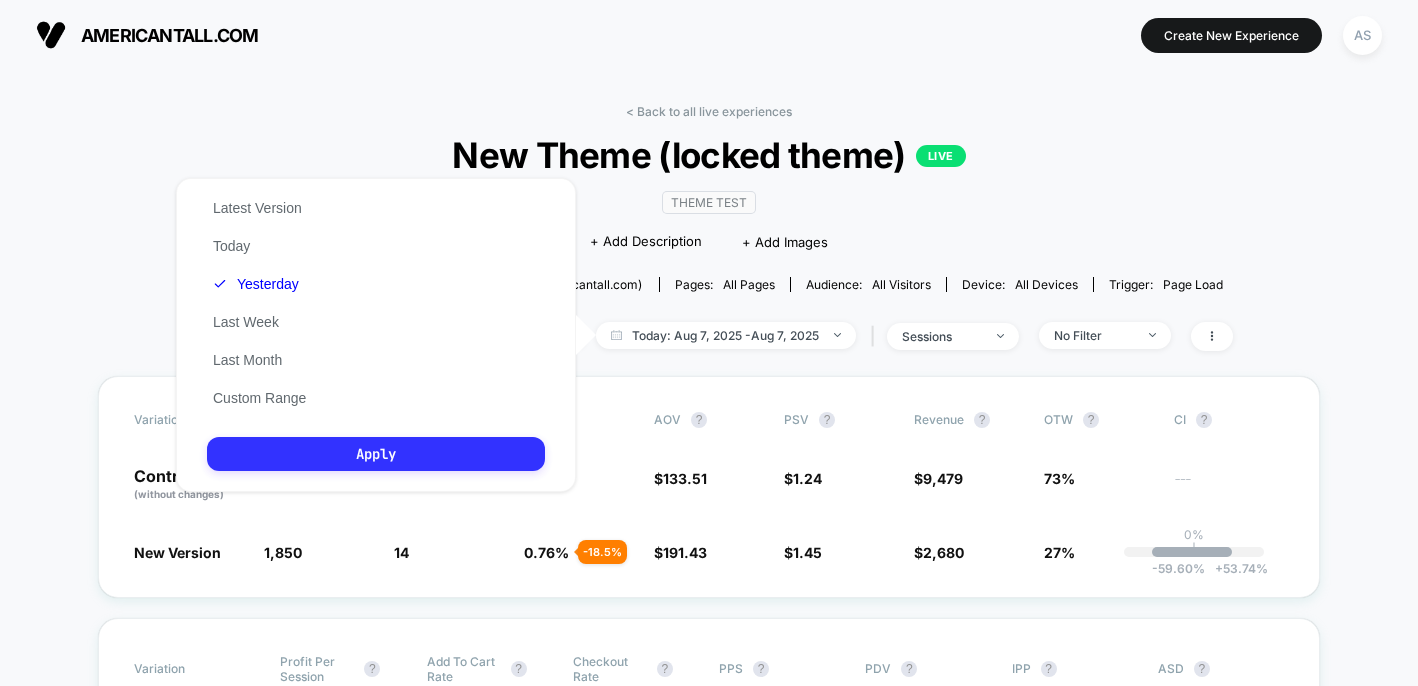 click on "Apply" at bounding box center (376, 454) 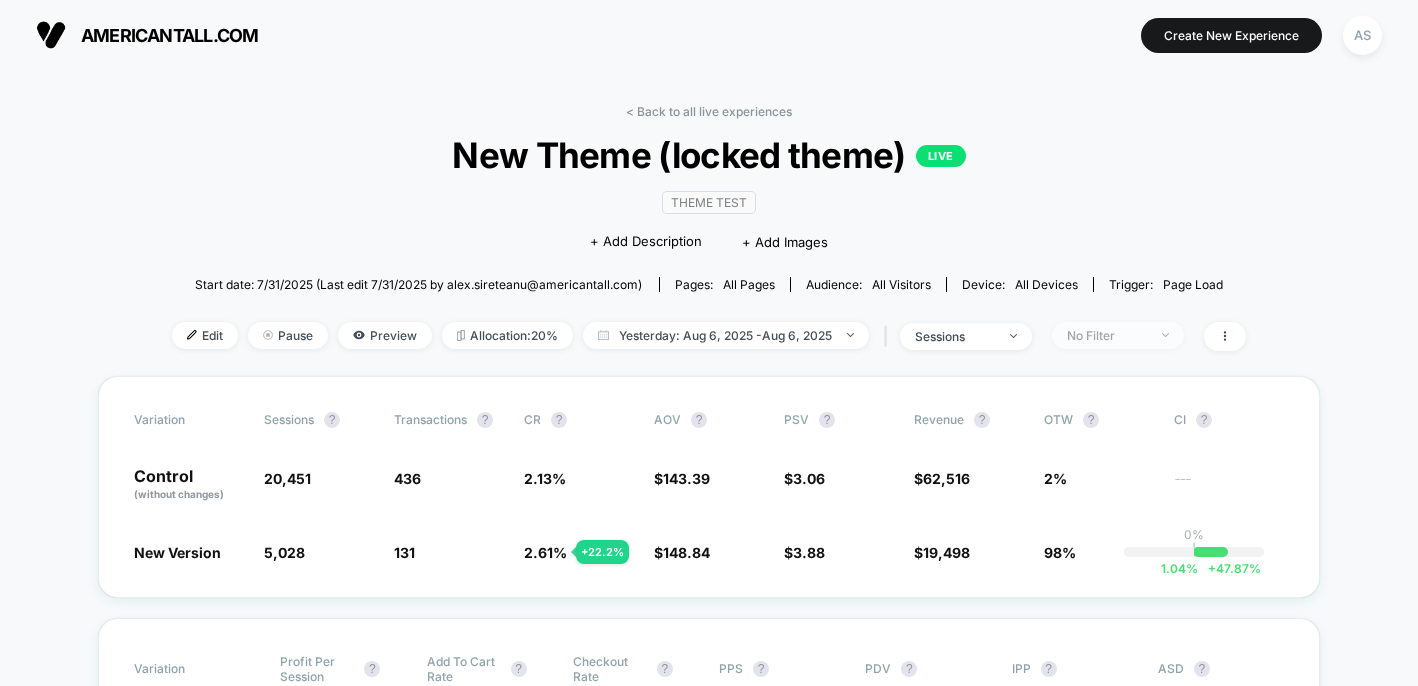 click on "No Filter" at bounding box center [1107, 335] 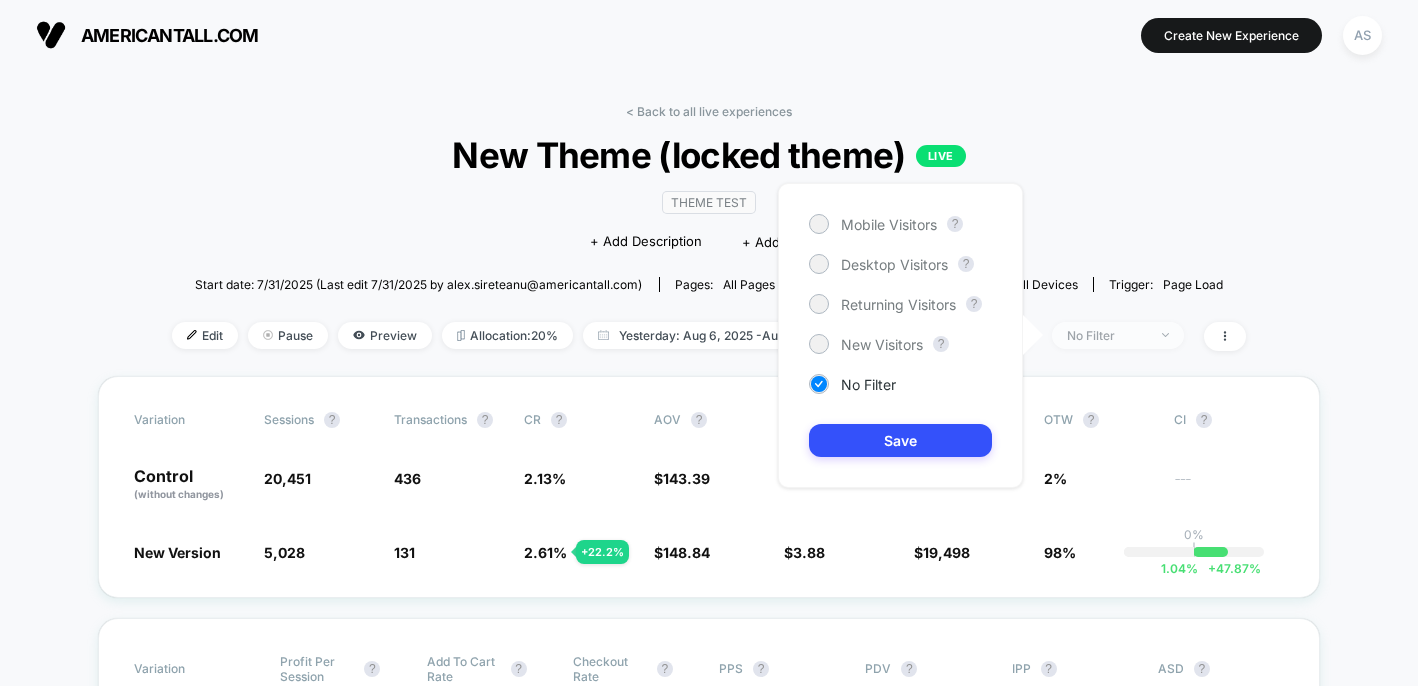 click on "No Filter" at bounding box center [1107, 335] 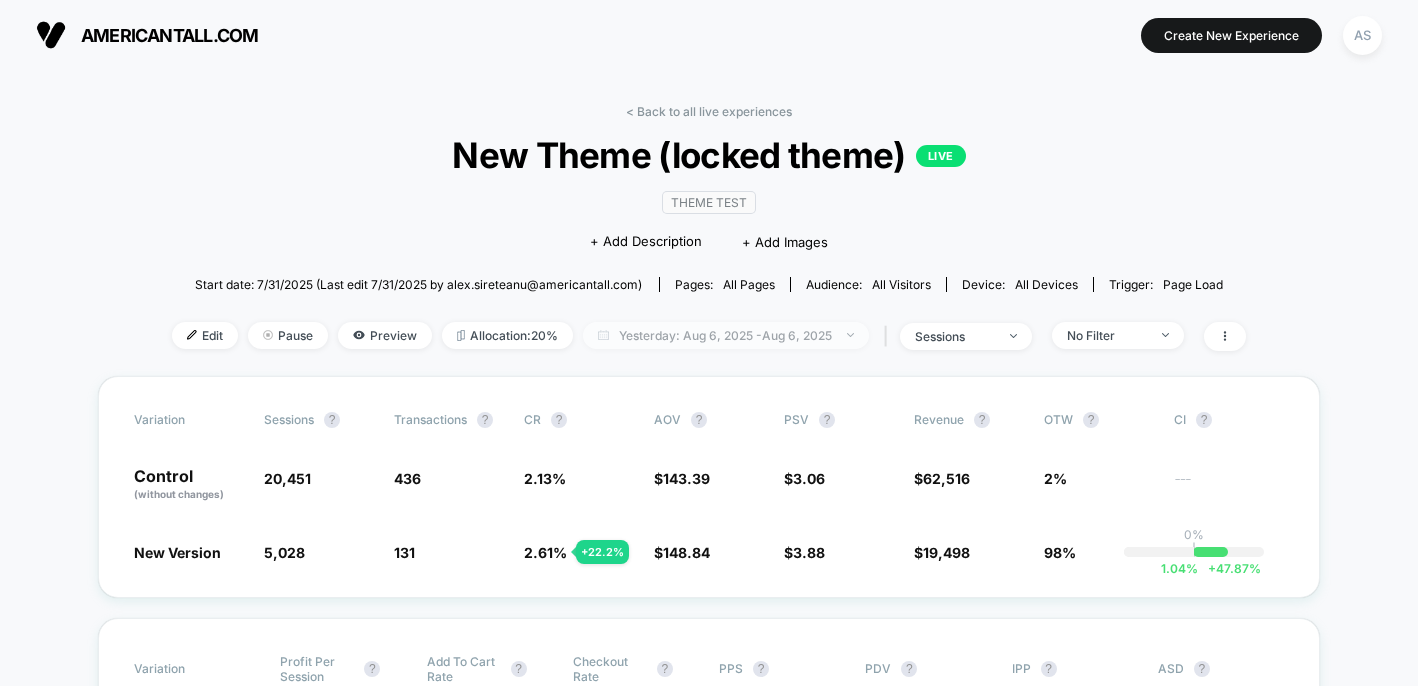 click on "Yesterday:     Aug 6, 2025    -    Aug 6, 2025" at bounding box center [726, 335] 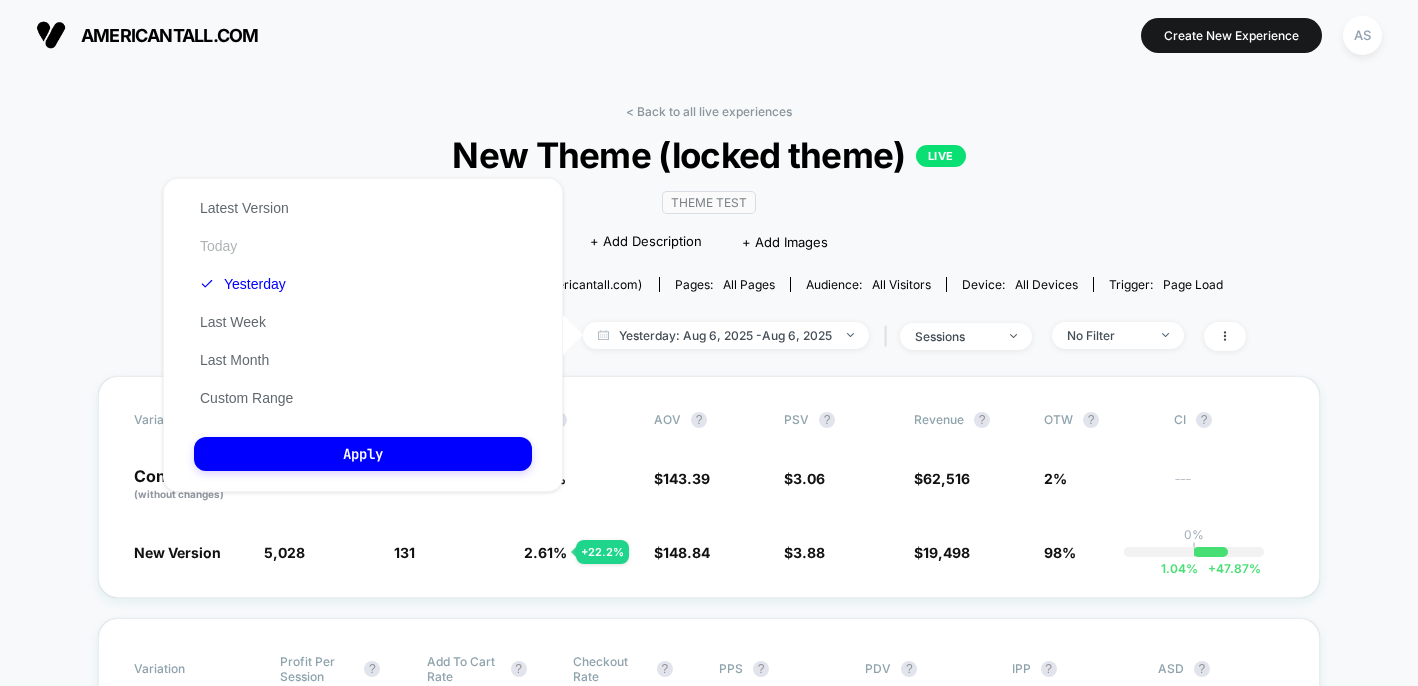 click on "Today" at bounding box center (218, 246) 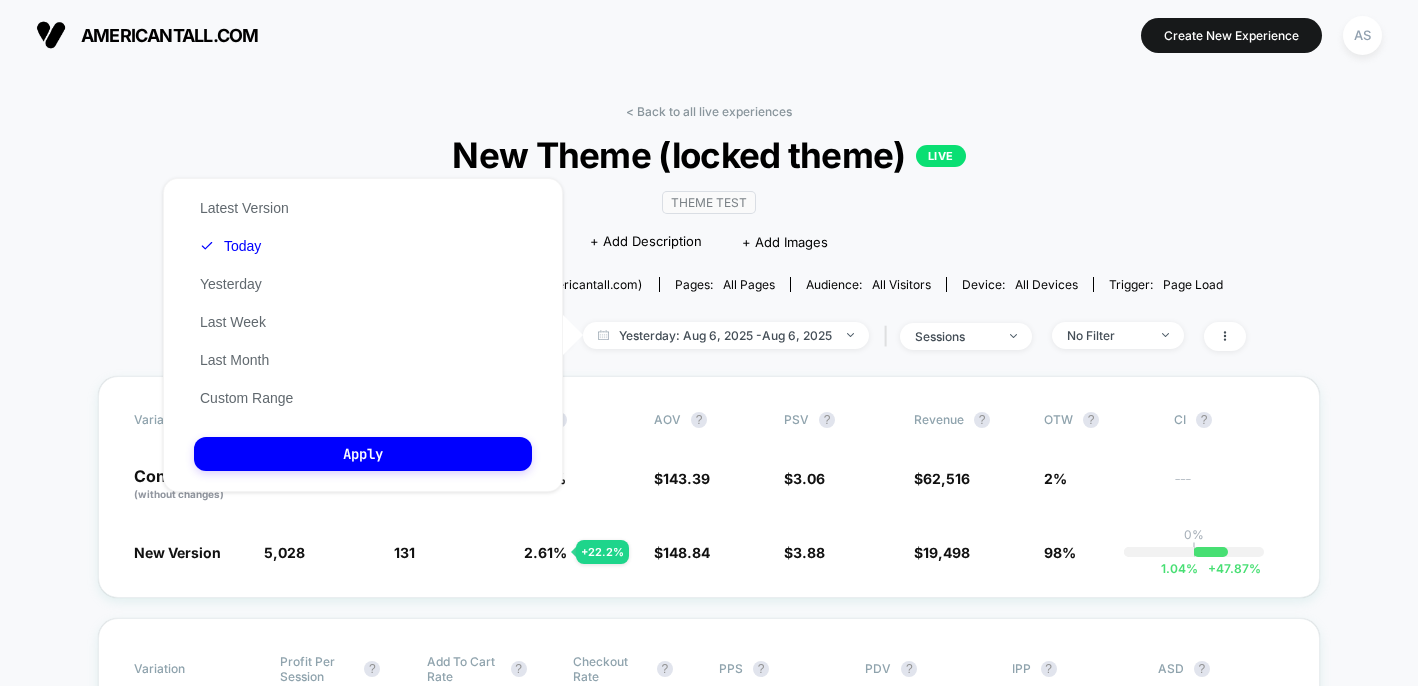 click on "Latest Version  Today Yesterday Last Week Last Month Custom Range Apply" at bounding box center [363, 335] 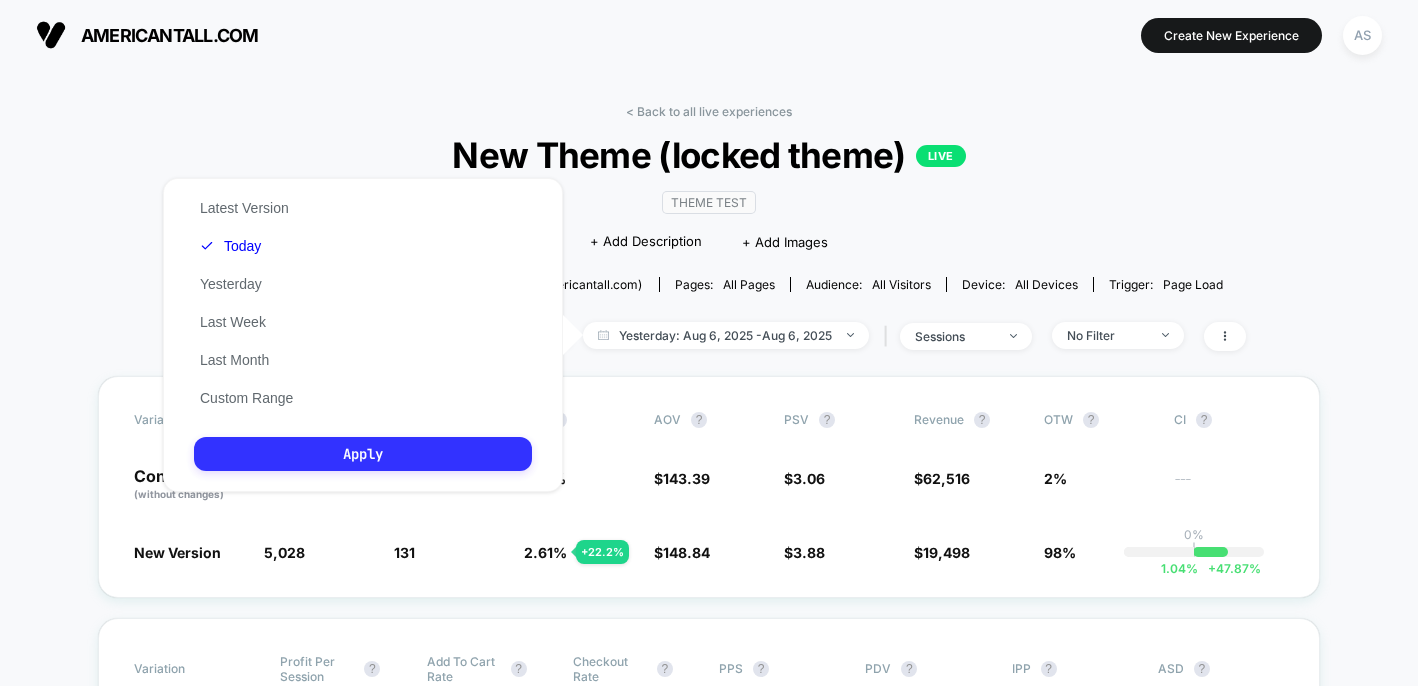 click on "Apply" at bounding box center (363, 454) 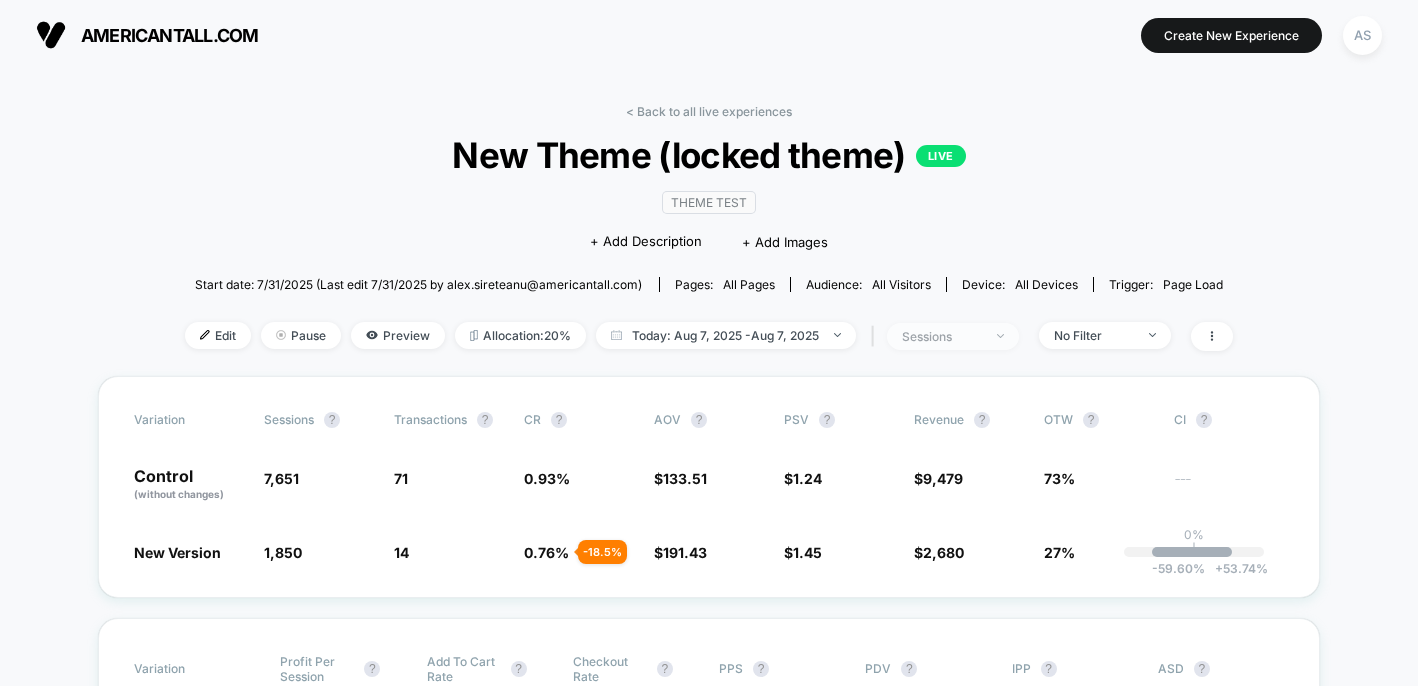 click on "sessions" at bounding box center (953, 336) 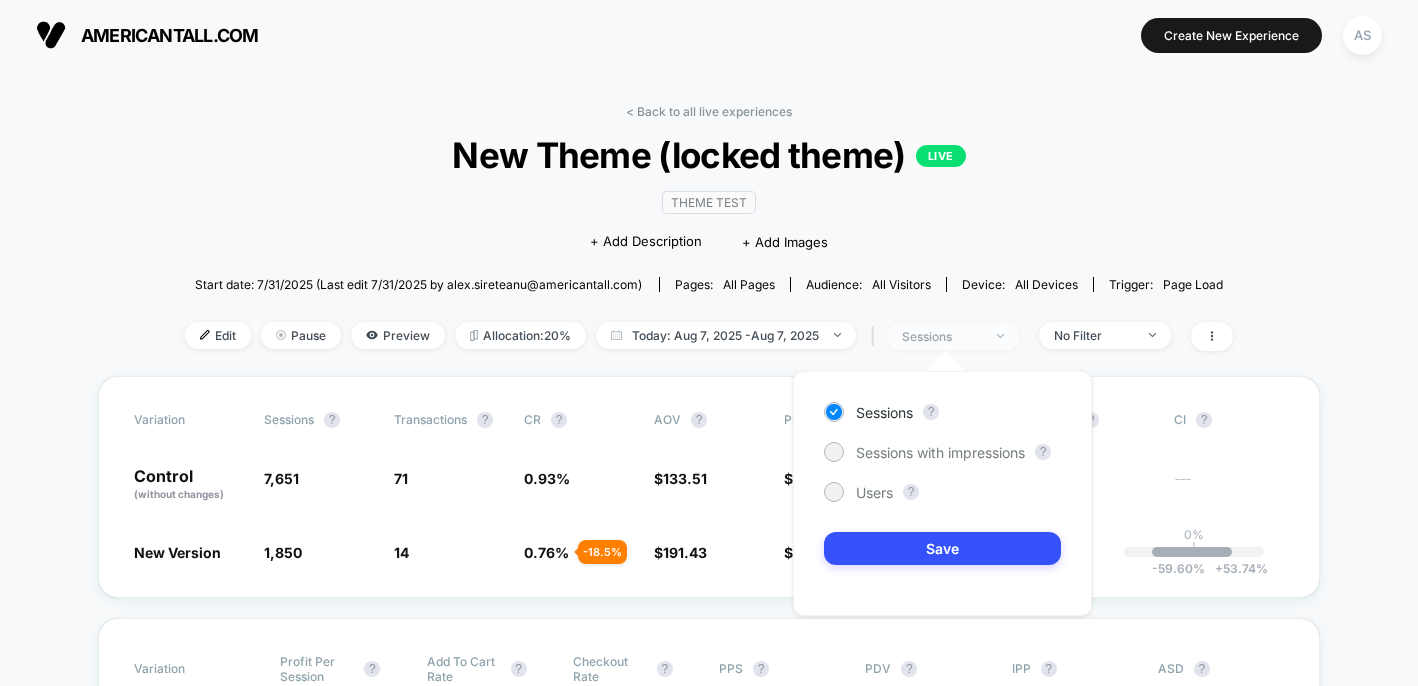 click on "sessions" at bounding box center (953, 336) 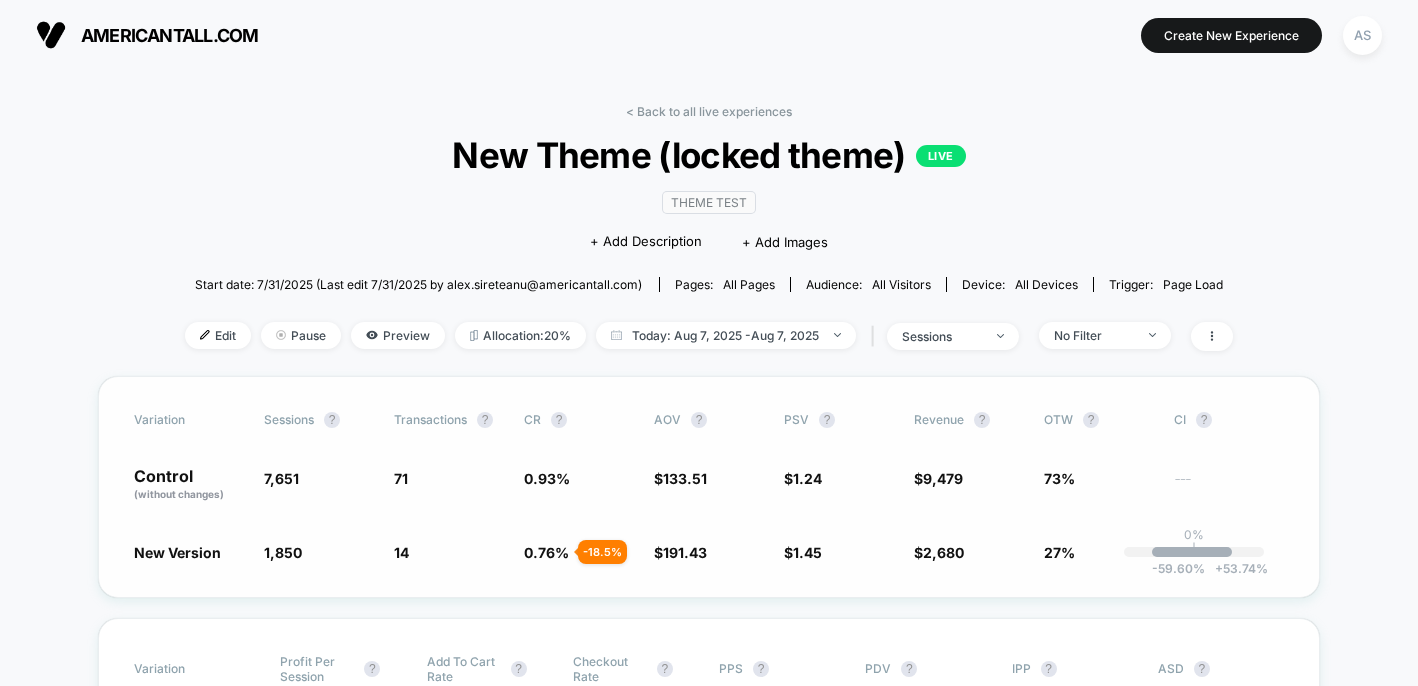 click on "Variation Sessions ? Transactions ? CR ? AOV ? PSV ? Revenue ? OTW ? CI ? Control (without changes) 7,651 71 0.93 % $ 133.51 $ 1.24 $ 9,479 73% --- New Version 1,850 - 75.8 % 14 - 18.5 % 0.76 % - 18.5 % $ 191.43 + 43.4 % $ 1.45 + 16.9 % $ 2,680 + 16.9 % 27% 0% | -59.60 % + 53.74 %" at bounding box center [709, 487] 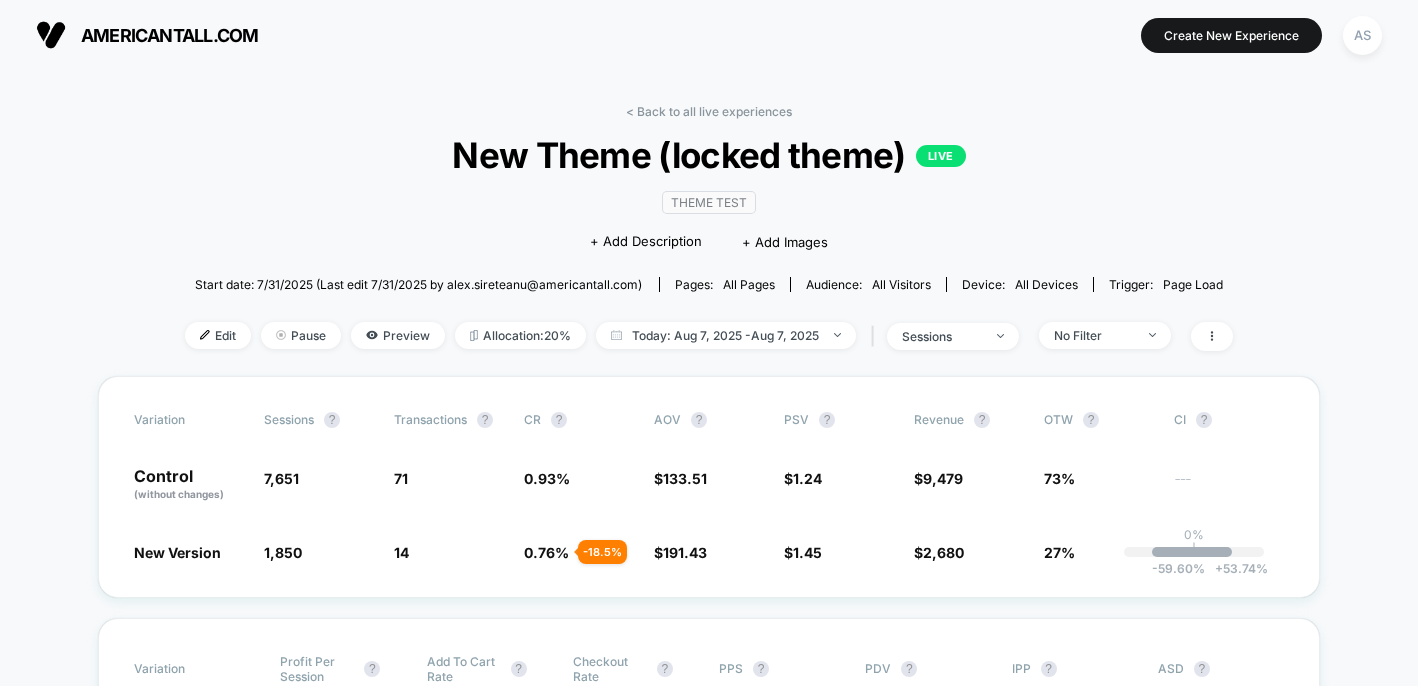 click on "New Theme (locked theme) LIVE Theme Test Click to edit experience details + Add Description + Add Images Start date: [DATE] (Last edit [DATE] by [EMAIL]) Pages: all pages Audience: All Visitors Device: all devices Trigger: Page Load Edit Pause  Preview Allocation:  20% Today:     Aug 7, 2025    -    Aug 7, 2025 |   sessions   No Filter" at bounding box center (709, 240) 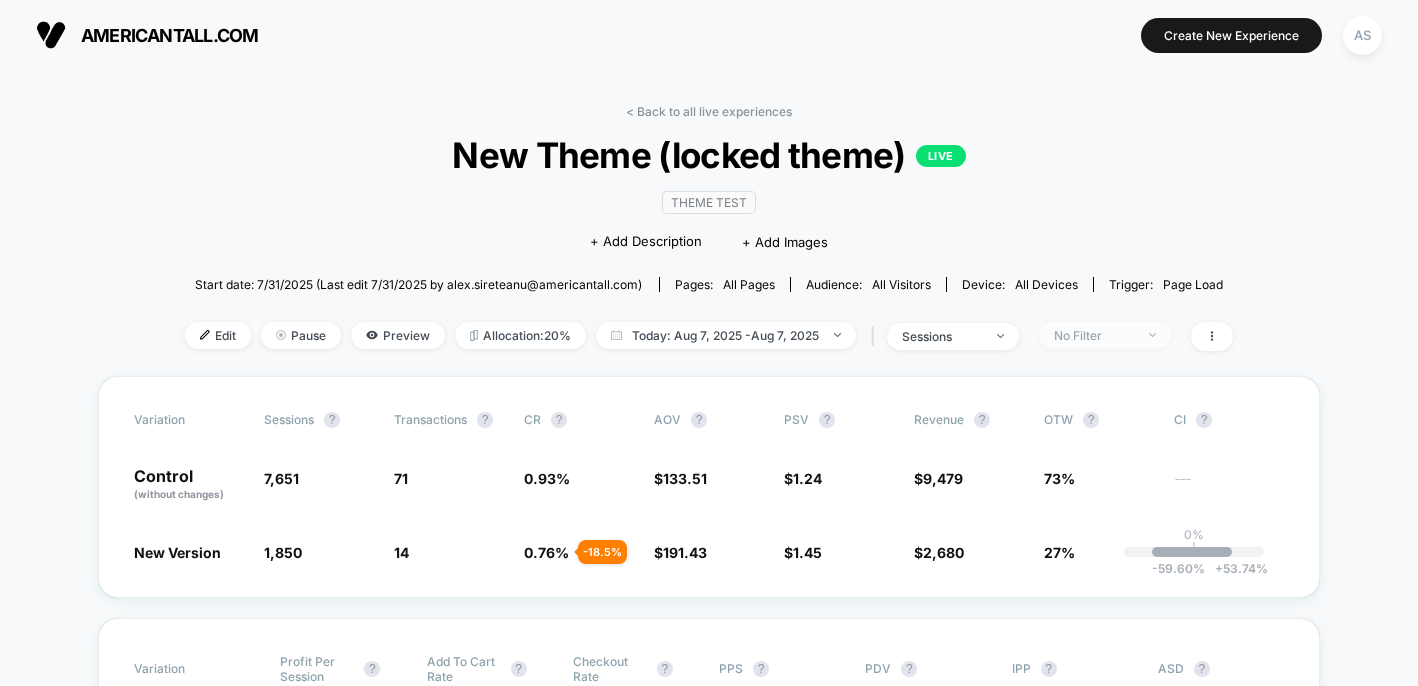 click on "No Filter" at bounding box center [1105, 335] 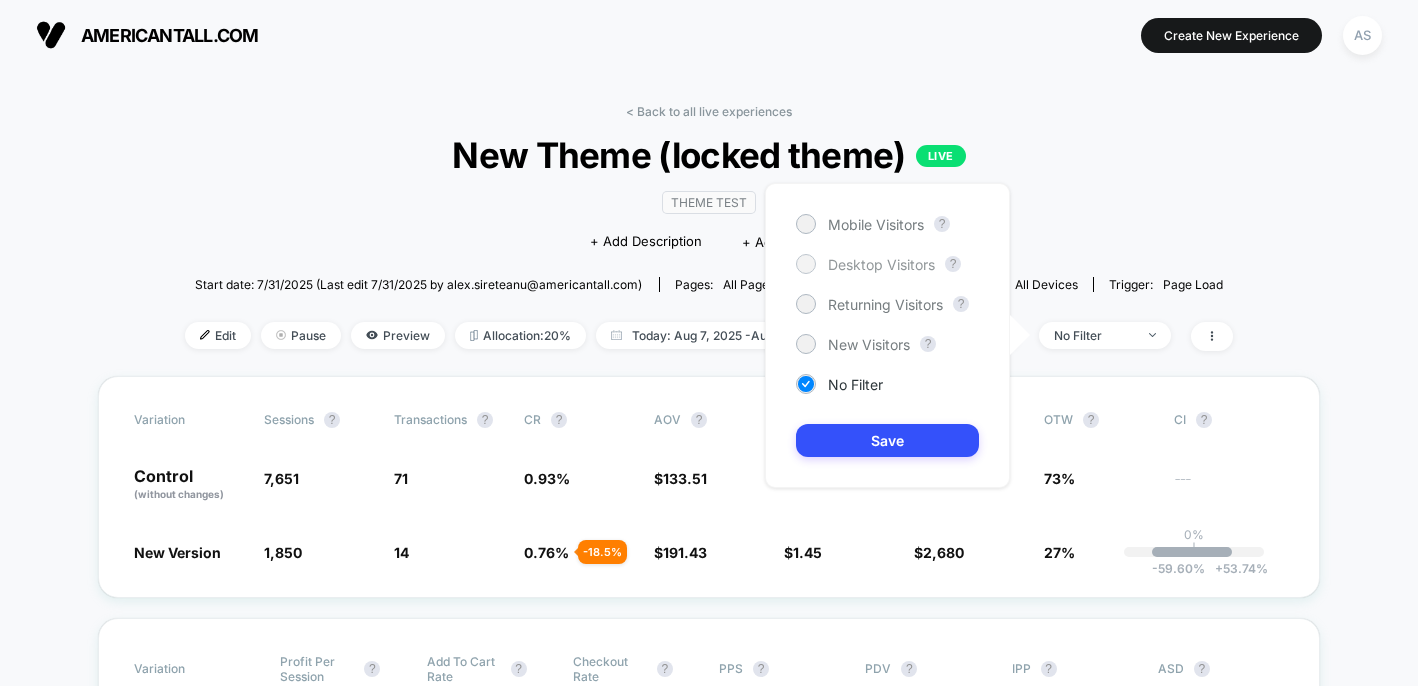 click on "Desktop Visitors" at bounding box center (881, 264) 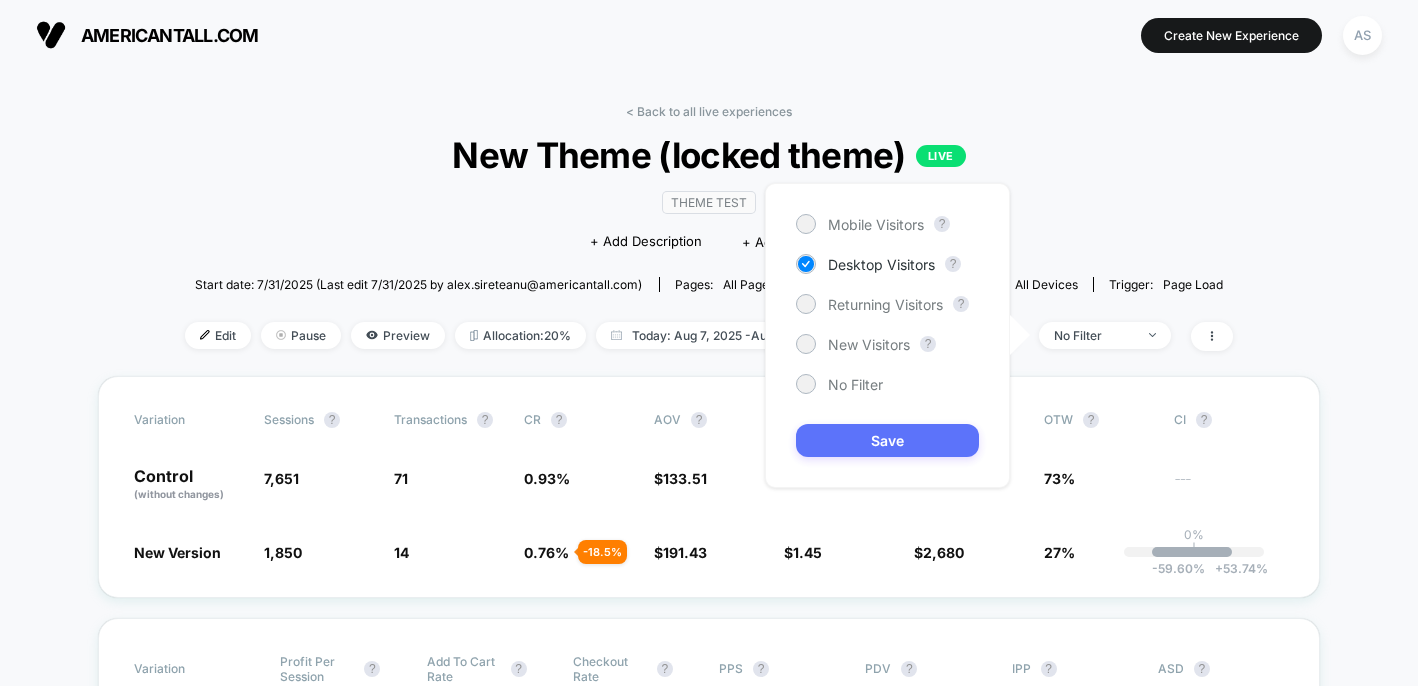 click on "Save" at bounding box center (887, 440) 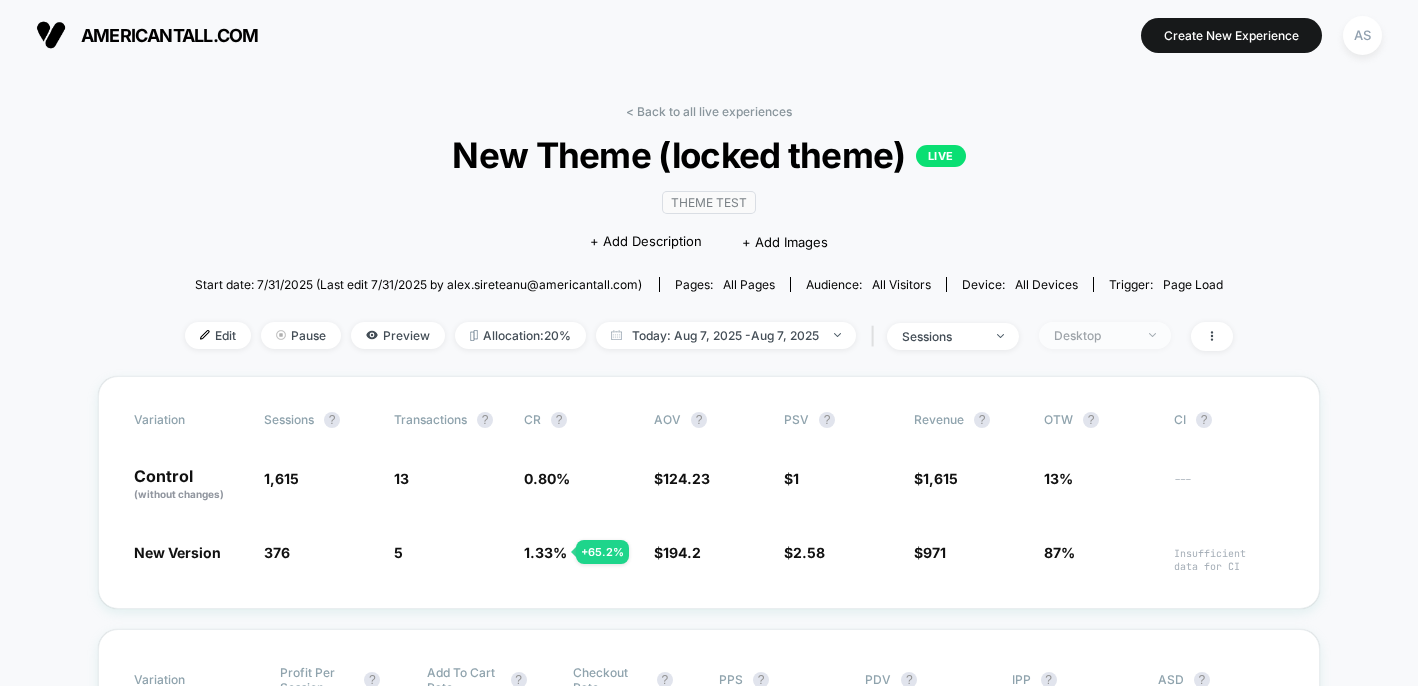 click on "Desktop" at bounding box center [1094, 335] 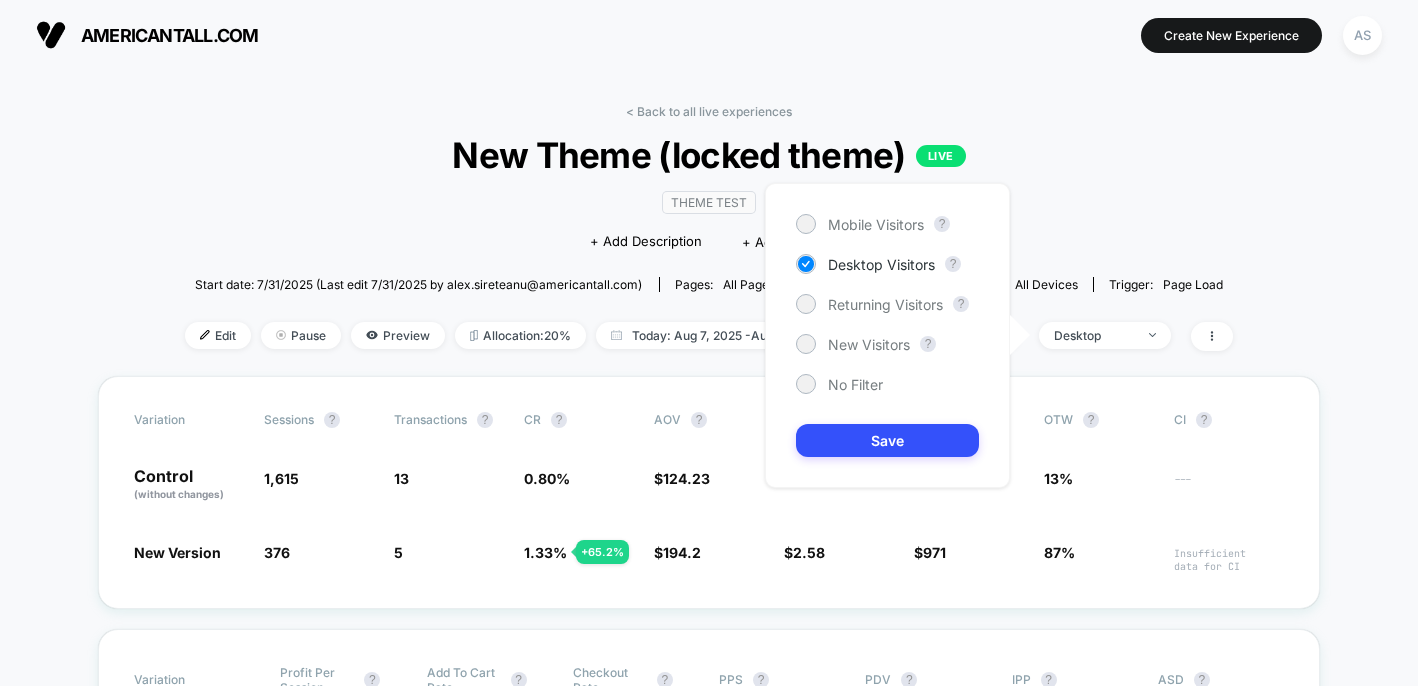click on "Mobile Visitors ? Desktop Visitors ? Returning Visitors ? New Visitors ? No Filter Save" at bounding box center [887, 335] 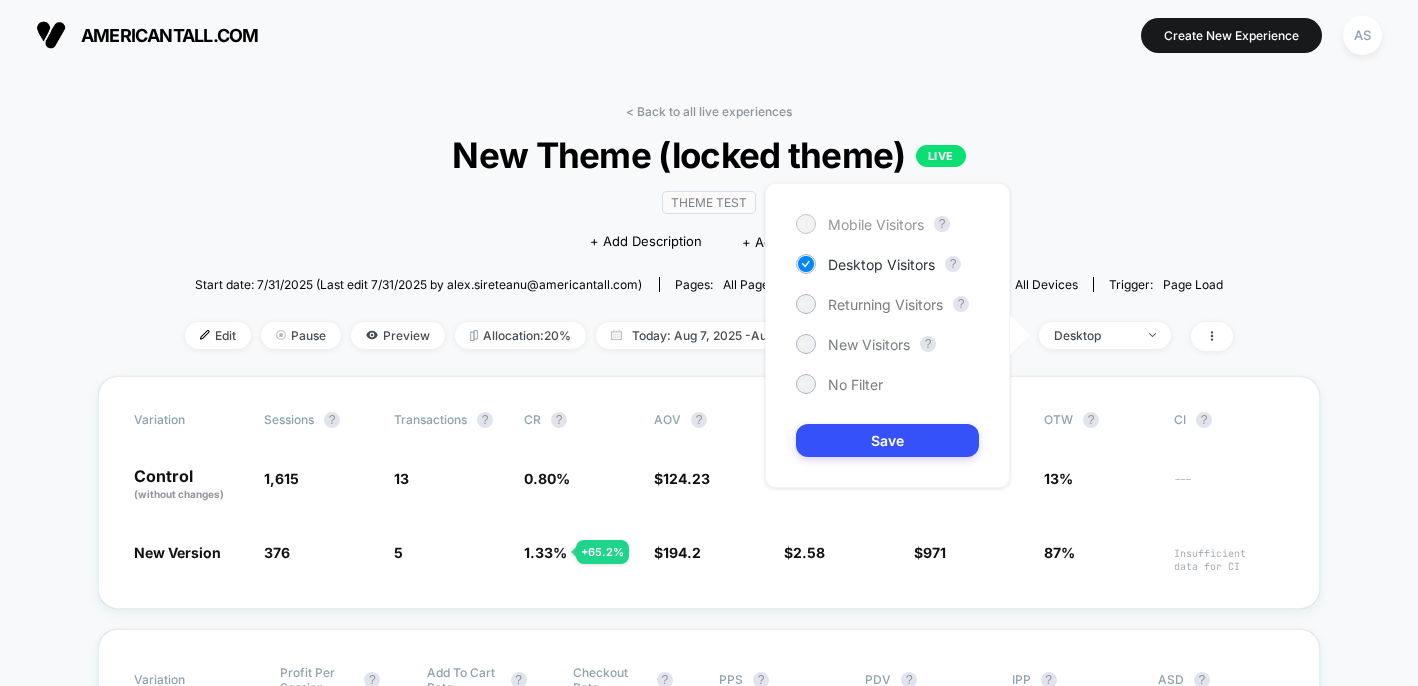 click on "Mobile Visitors" at bounding box center [876, 224] 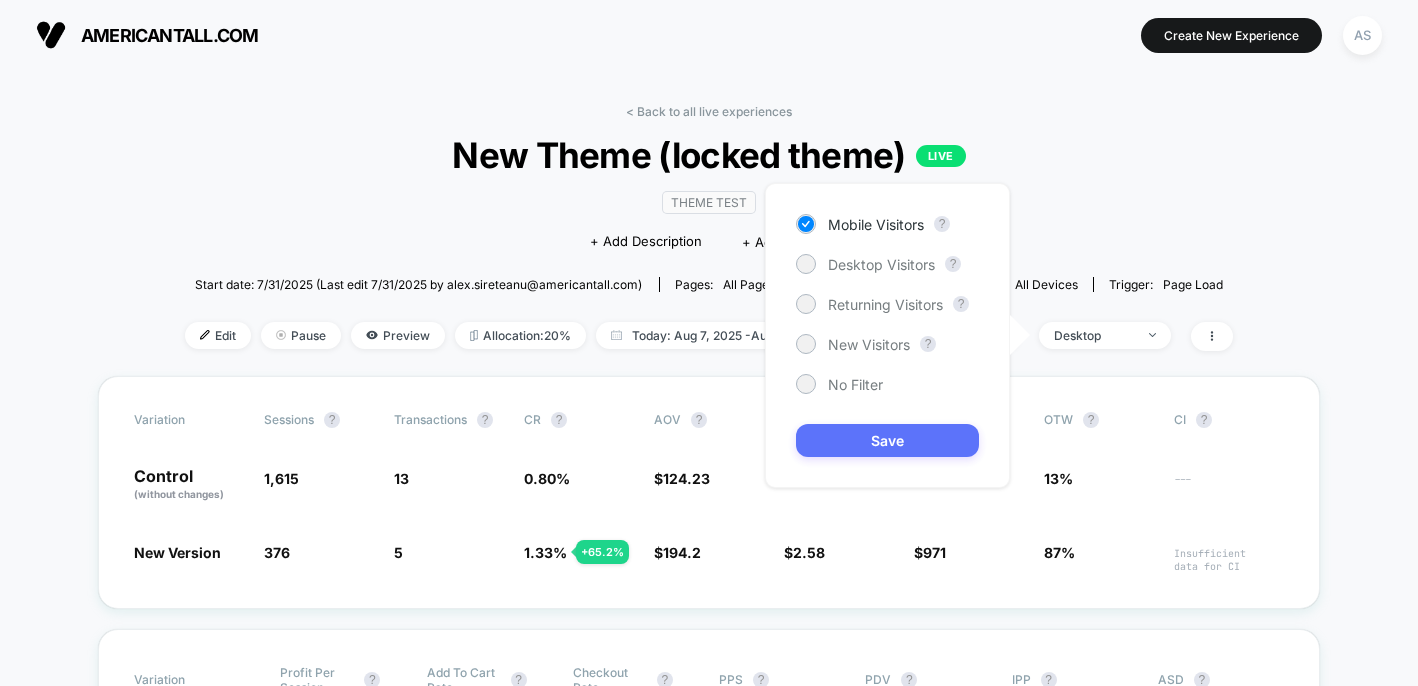 click on "Save" at bounding box center [887, 440] 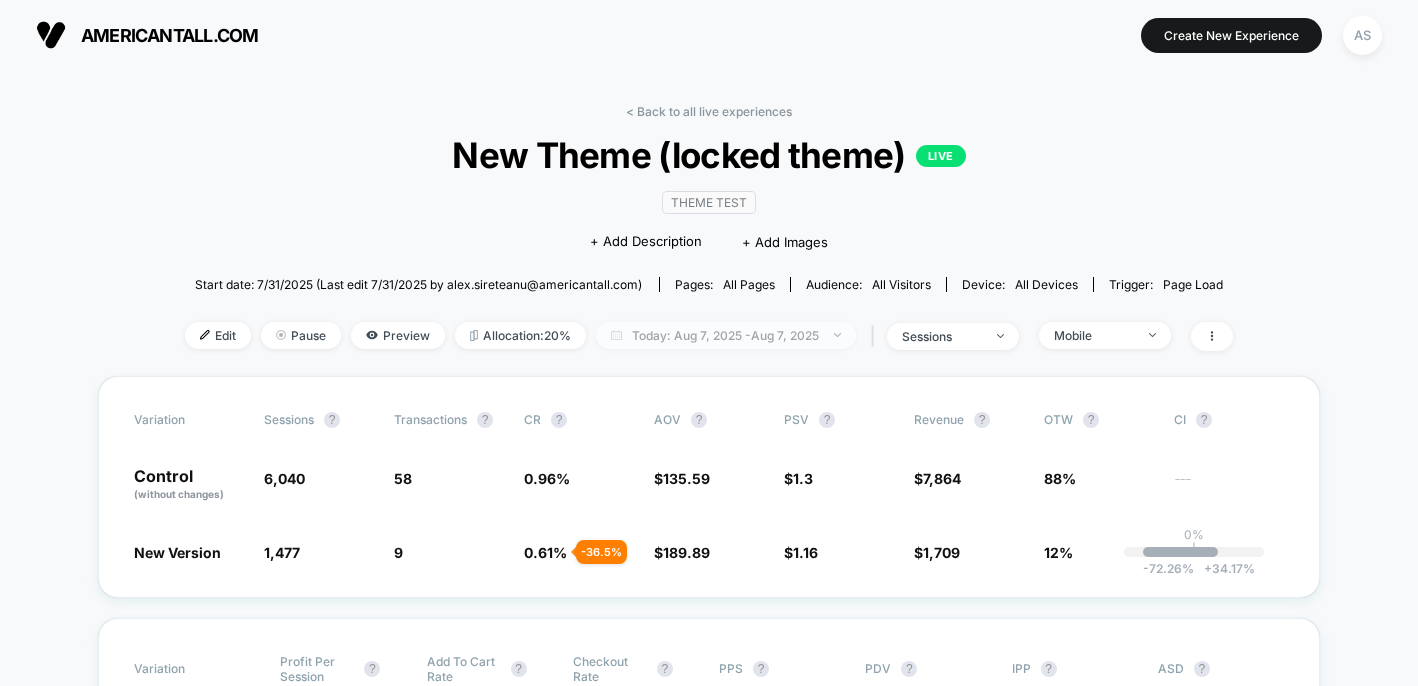 click on "Today:     Aug 7, 2025    -    Aug 7, 2025" at bounding box center [726, 335] 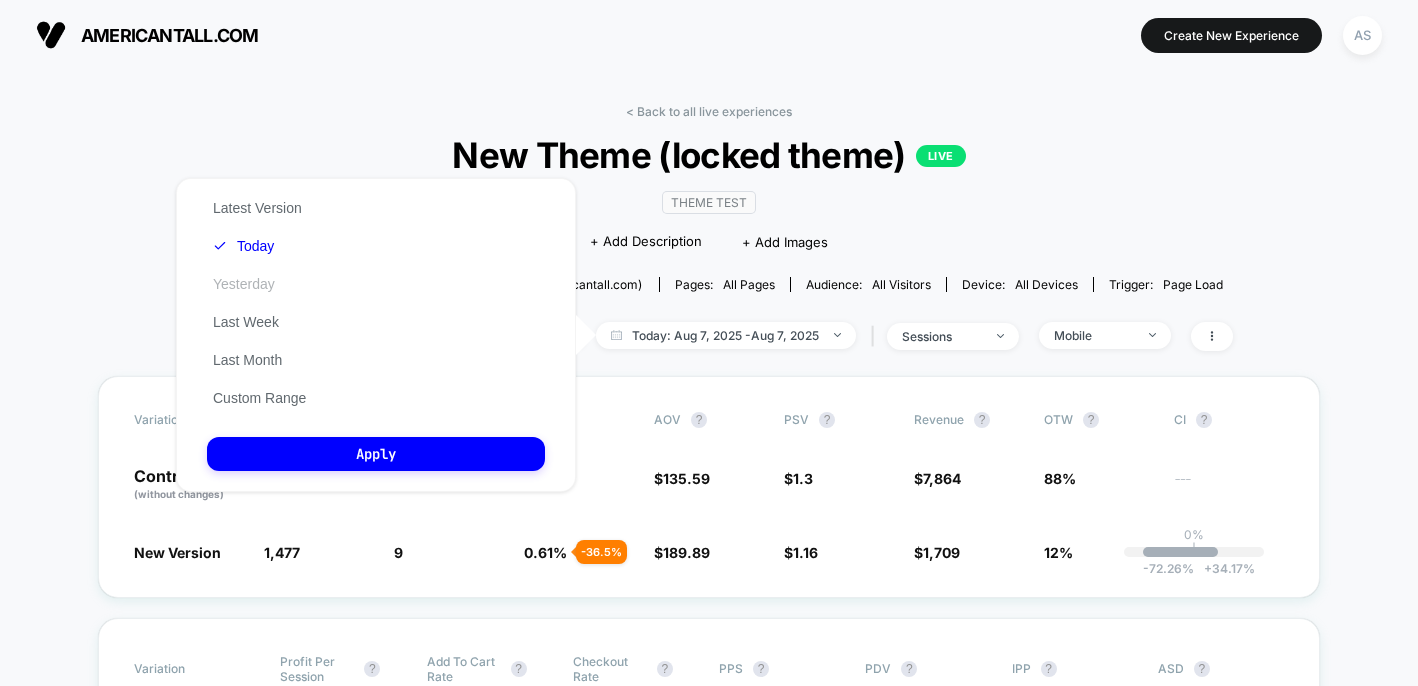 click on "Yesterday" at bounding box center [244, 284] 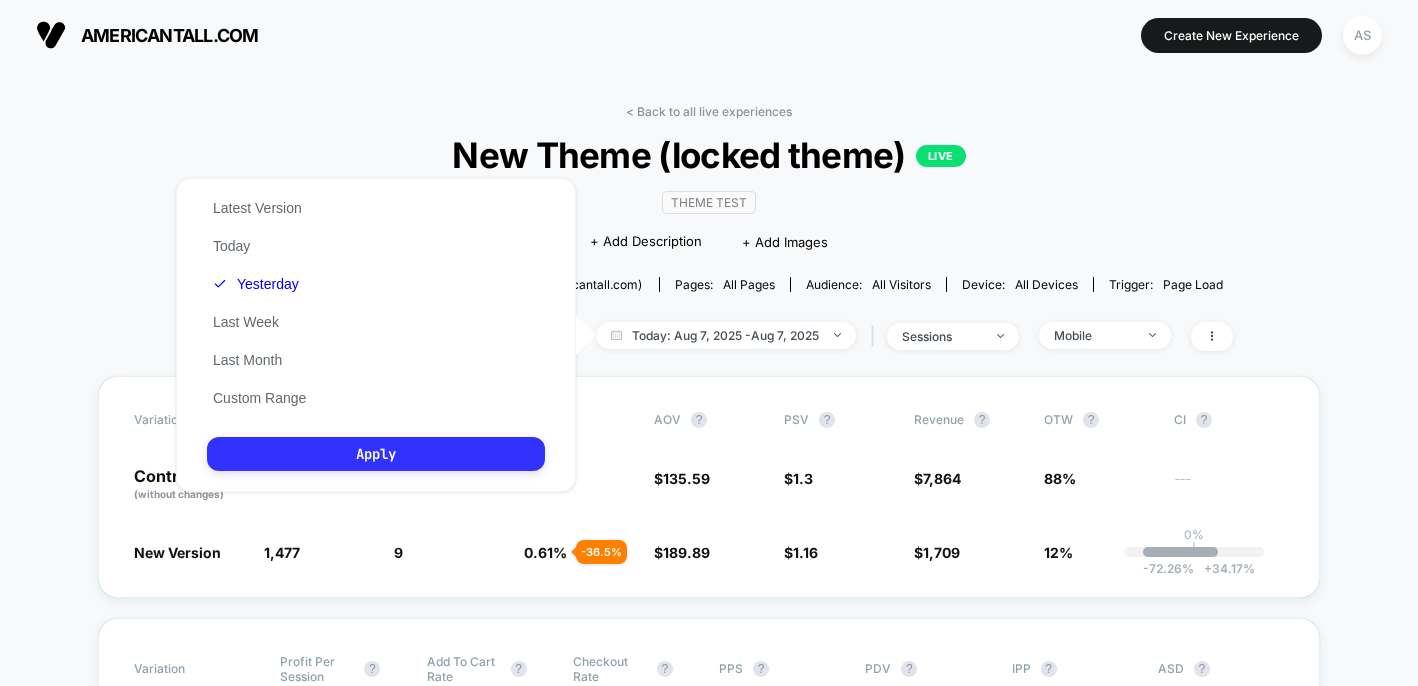 click on "Apply" at bounding box center (376, 454) 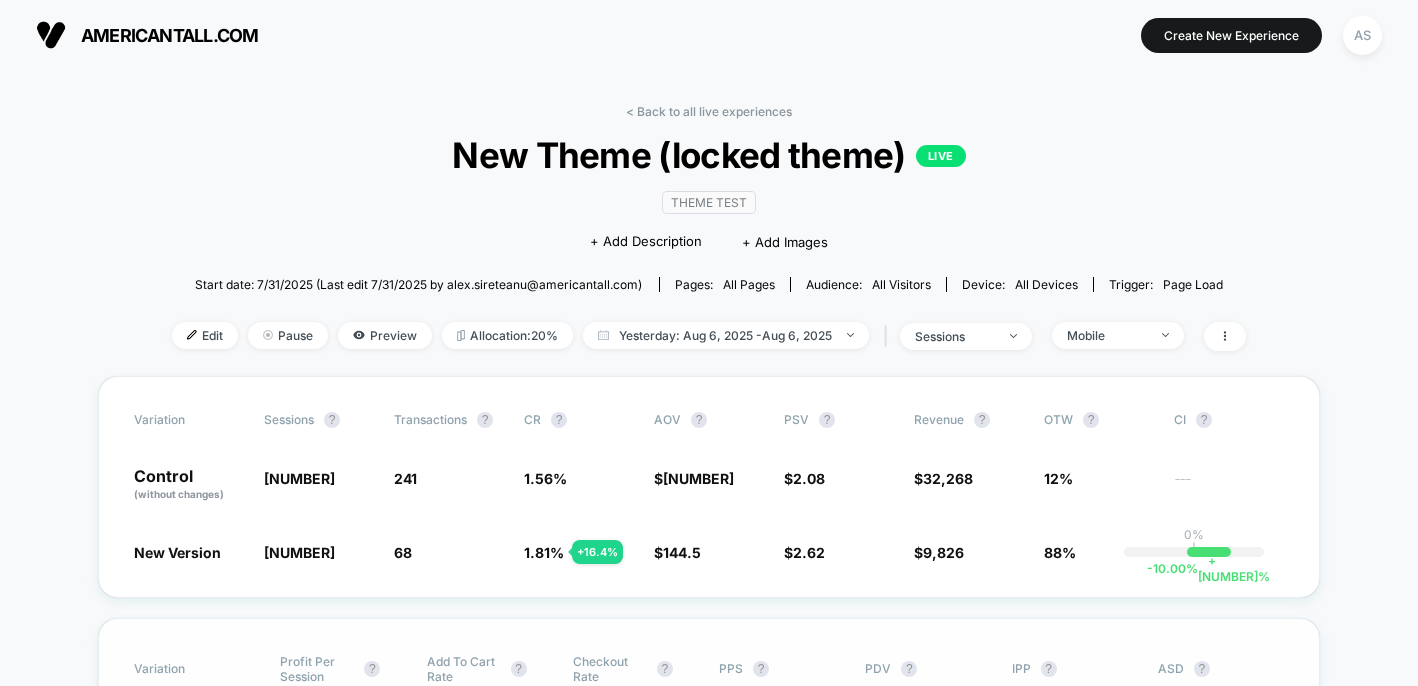 click on "Variation Profit Per Session ? Add To Cart Rate ? Checkout Rate ? PPS ? PDV ? IPP ? ASD ? Control (without changes) $ 1.55 6.72 % 1.50 % 0.93 50.73 % 2.41 265.8 New Version $ 1.94 + 25.3 % 8.65 % + 28.8 % 1.70 % + 13.8 % 0.93 + 0.05 % 49.95 % - 1.5 % 2.78 + 15.1 % 296.66 + 11.6 %" at bounding box center (709, 721) 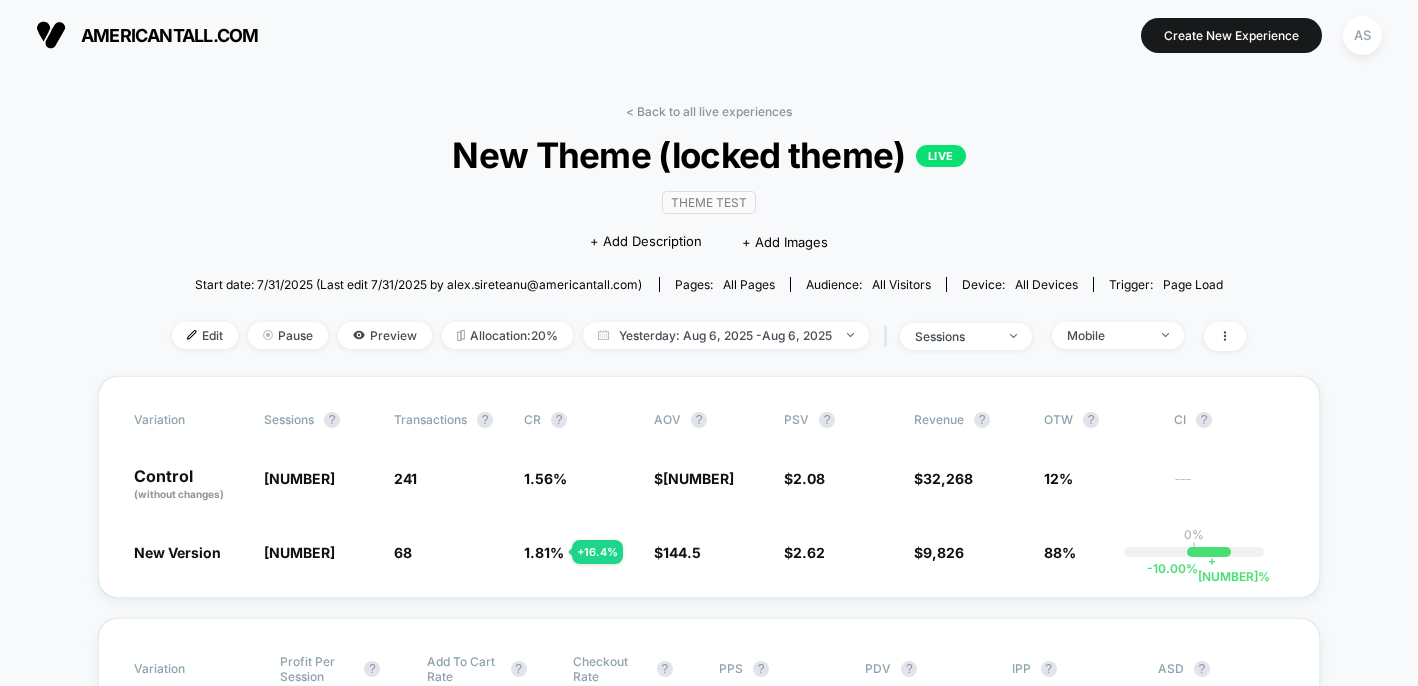click on "< Back to all live experiences  New Theme (locked theme) LIVE Theme Test Click to edit experience details + Add Description + Add Images Start date: 7/31/2025 (Last edit 7/31/2025 by [EMAIL]) Pages: all pages Audience: All Visitors Device: all devices Trigger: Page Load Edit Pause  Preview Allocation:  20% Yesterday:     Aug 6, 2025    -    Aug 6, 2025 |   sessions   Mobile" at bounding box center (709, 240) 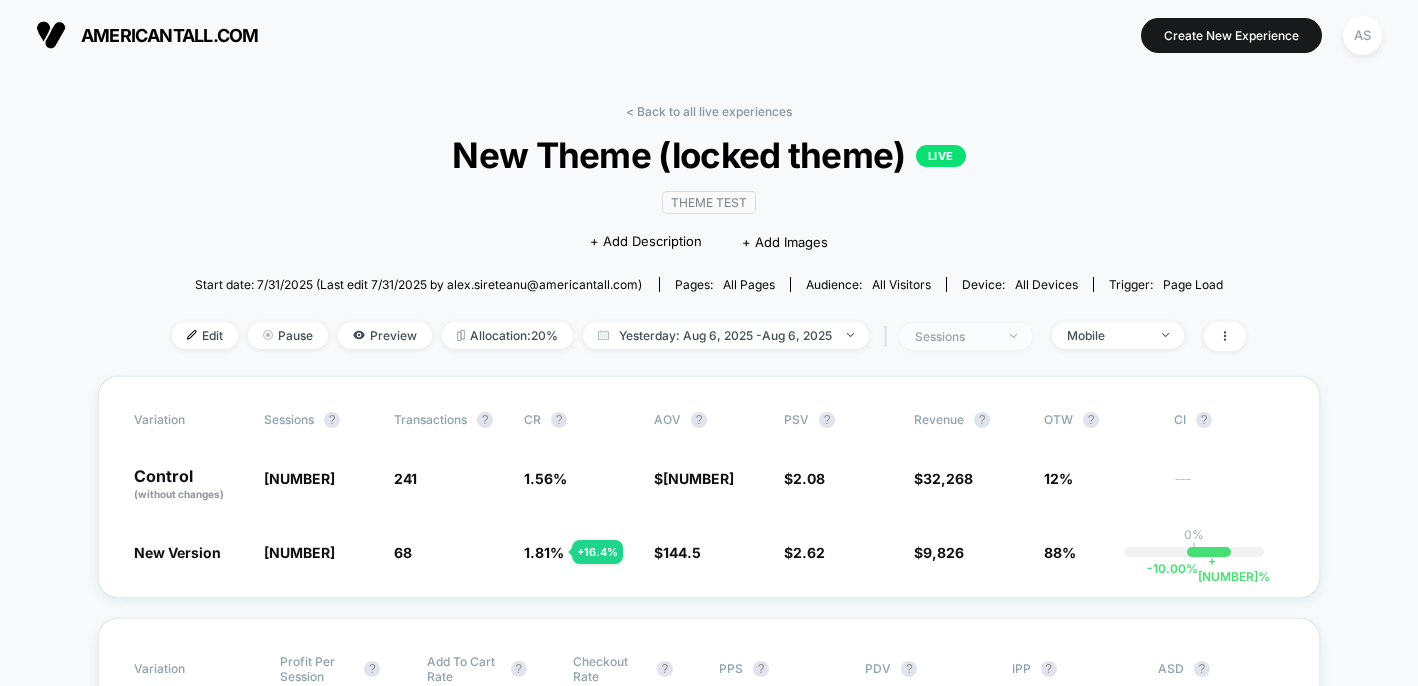 click on "sessions" at bounding box center (955, 336) 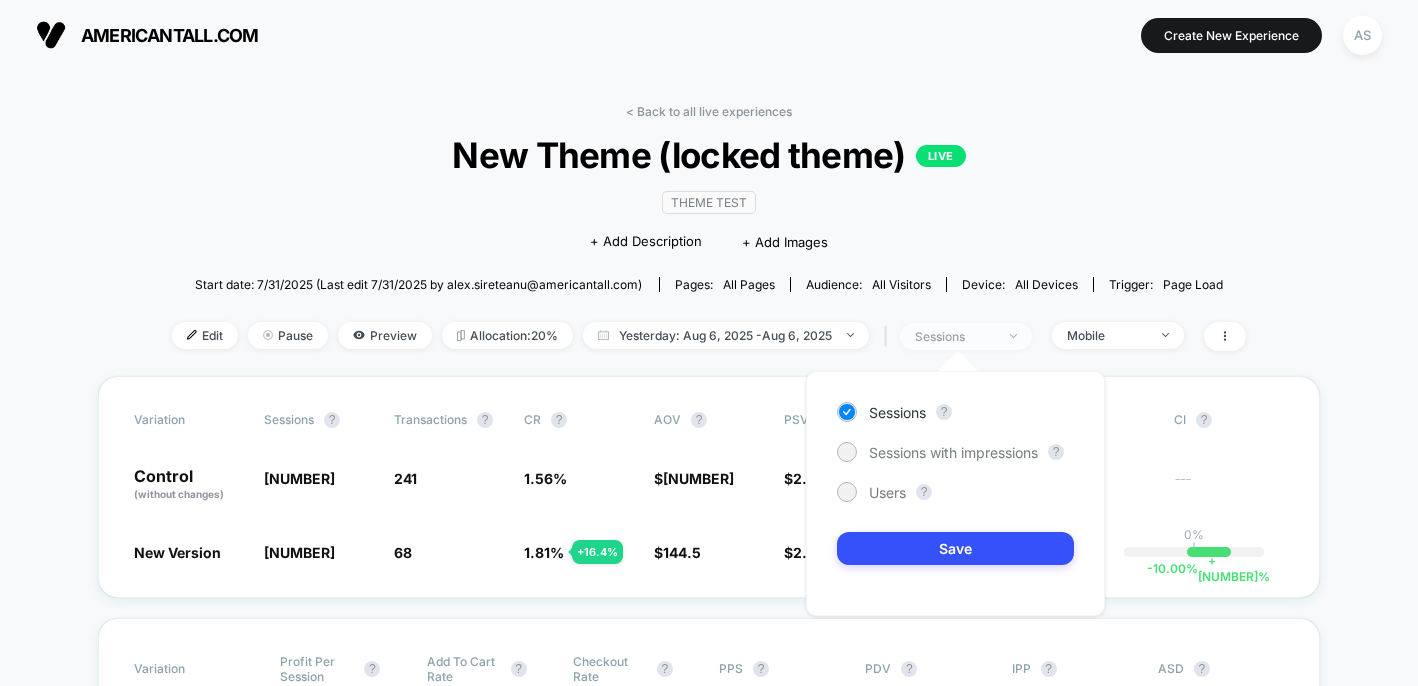 click on "sessions" at bounding box center [955, 336] 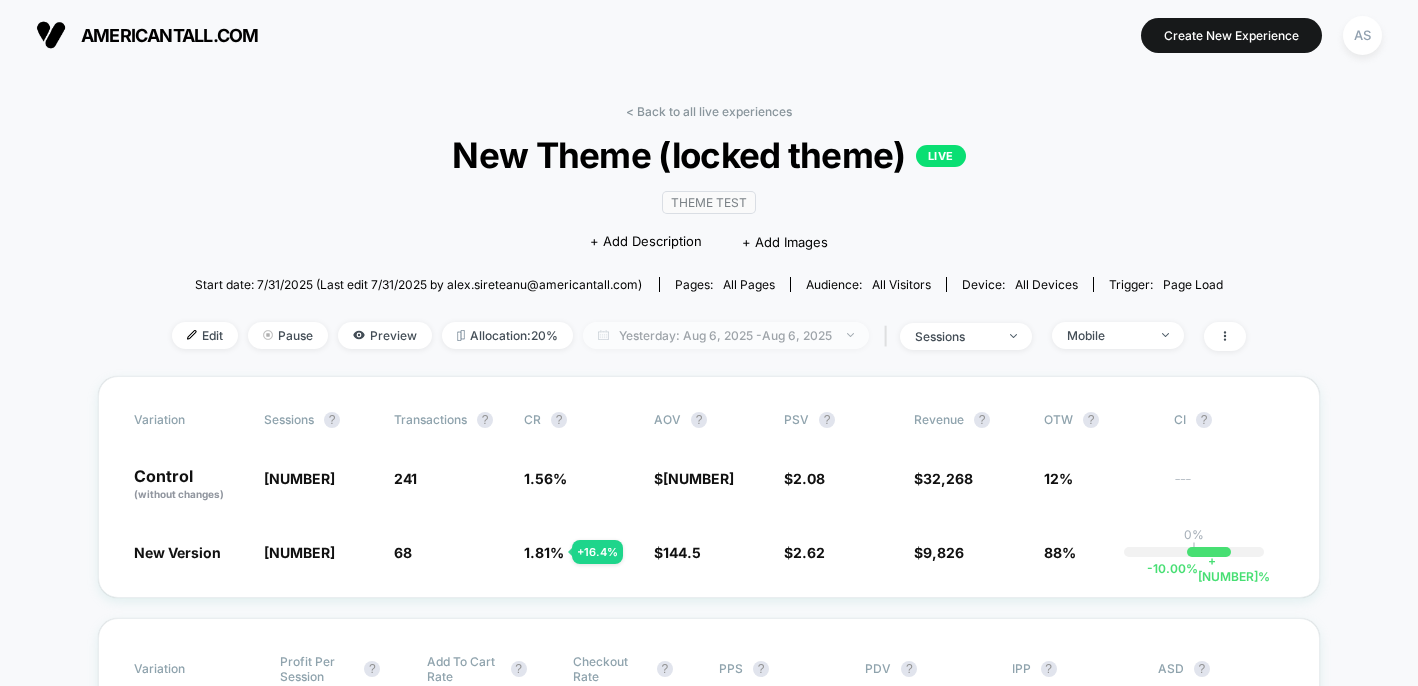 click on "Yesterday:     Aug 6, 2025    -    Aug 6, 2025" at bounding box center [726, 335] 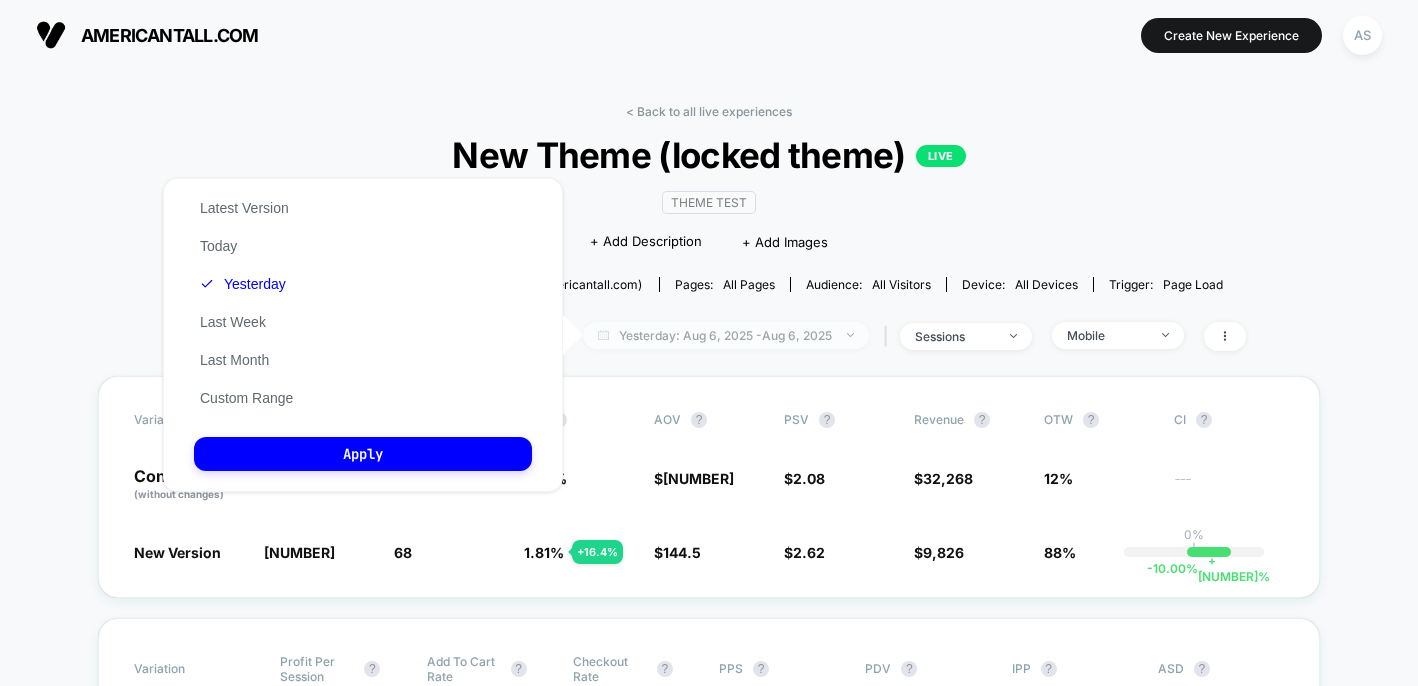 click on "Yesterday:     Aug 6, 2025    -    Aug 6, 2025" at bounding box center [726, 335] 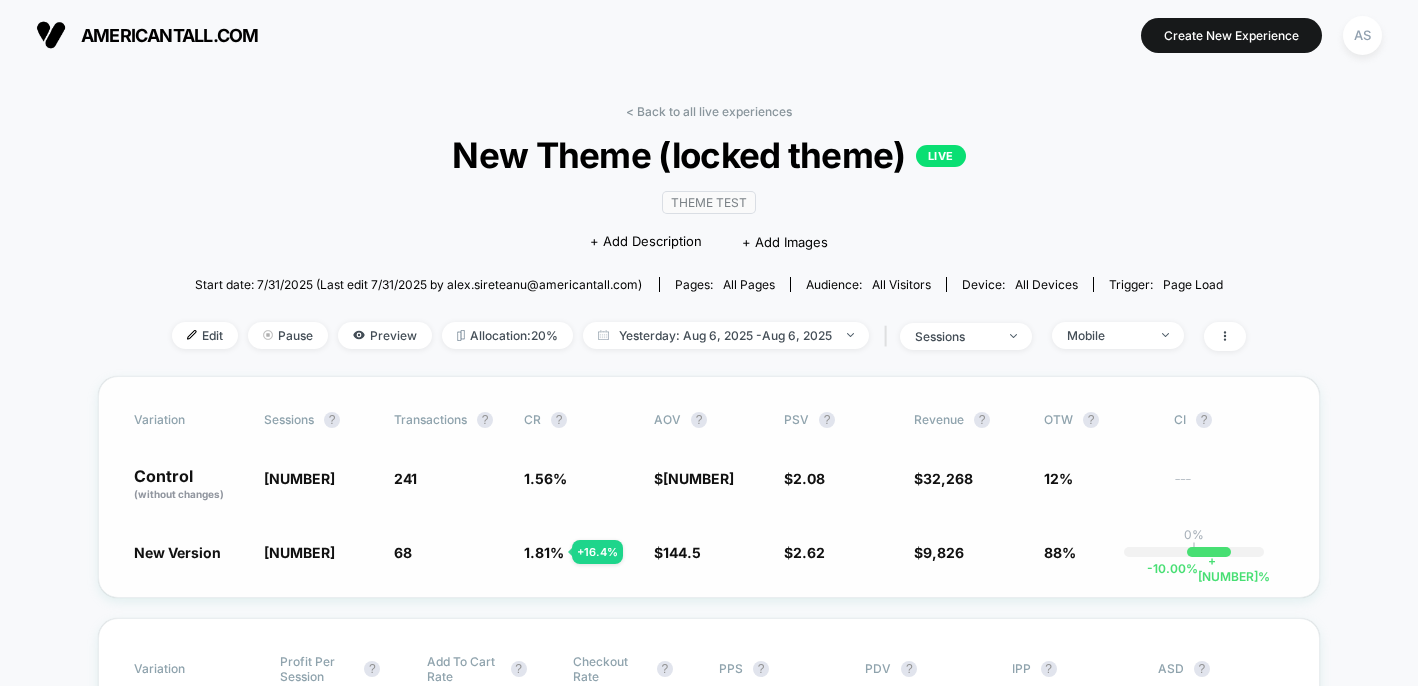 click on "Variation Sessions ? Transactions ? CR ? AOV ? PSV ? Revenue ? OTW ? CI ? Control (without changes) 15,491 241 1.56 % $ 133.89 $ 2.08 $ 32,268 12% --- New Version 3,756 - 75.8 % 68 + 16.4 % 1.81 % + 16.4 % $ 144.5 + 7.9 % $ 2.62 + 25.6 % $ 9,826 + 25.6 % 88% 0% | -10.00 % + 50.78 %" at bounding box center [709, 487] 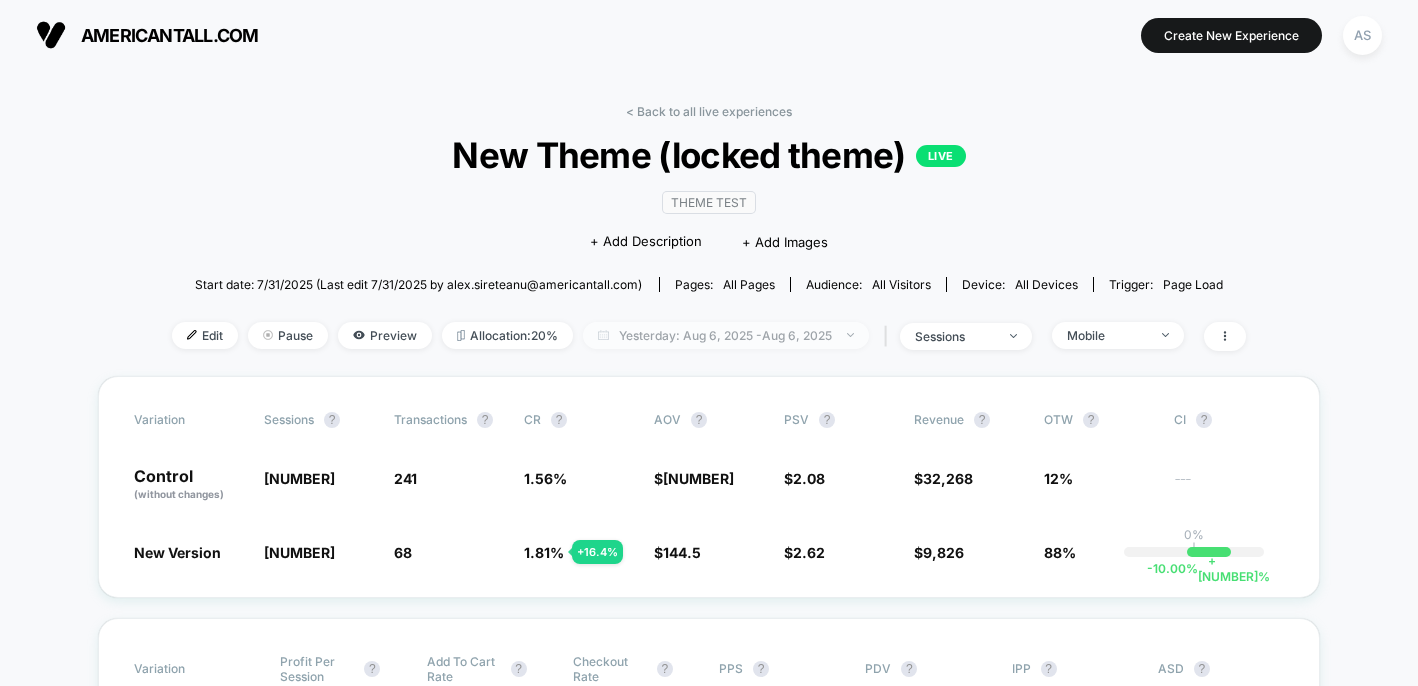 click on "Yesterday:     Aug 6, 2025    -    Aug 6, 2025" at bounding box center (726, 335) 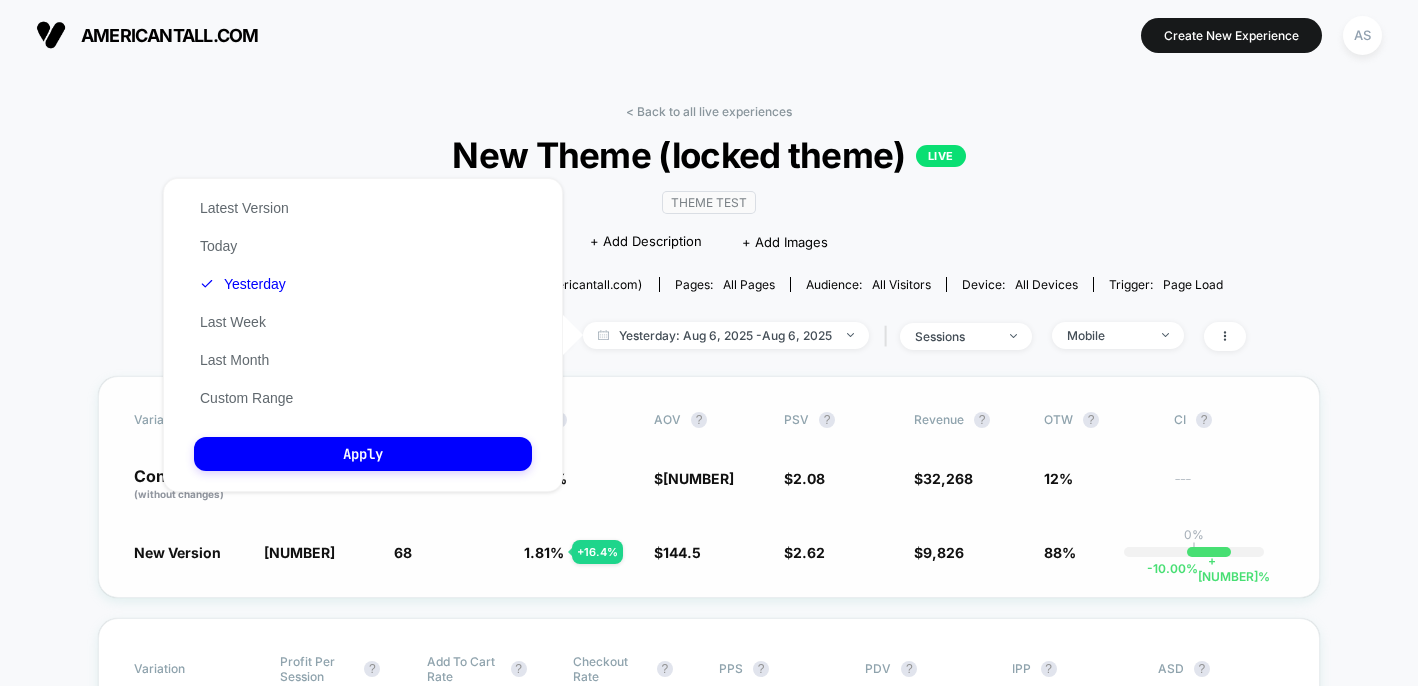 click on "Variation Sessions ? Transactions ? CR ? AOV ? PSV ? Revenue ? OTW ? CI ? Control (without changes) 15,491 241 1.56 % $ 133.89 $ 2.08 $ 32,268 12% --- New Version 3,756 - 75.8 % 68 + 16.4 % 1.81 % + 16.4 % $ 144.5 + 7.9 % $ 2.62 + 25.6 % $ 9,826 + 25.6 % 88% 0% | -10.00 % + 50.78 %" at bounding box center [709, 487] 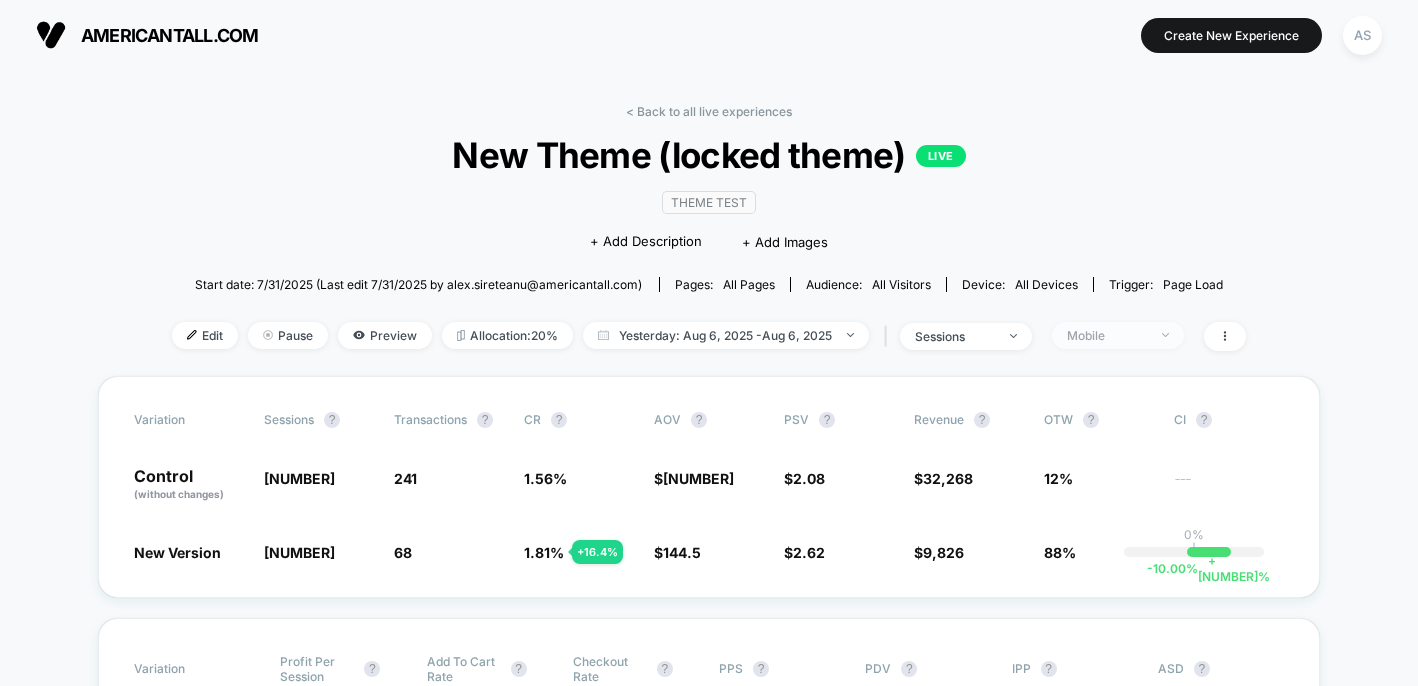 click on "Mobile" at bounding box center (1118, 335) 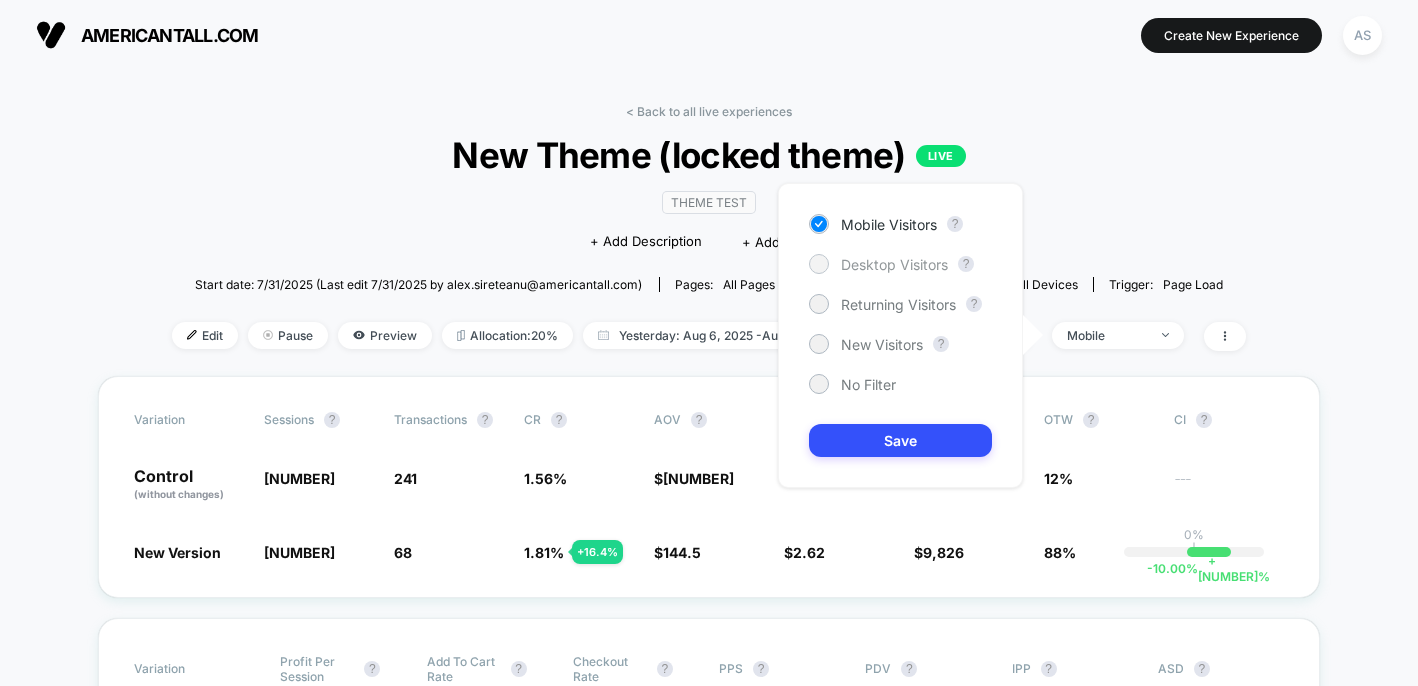 click on "Desktop Visitors" at bounding box center [894, 264] 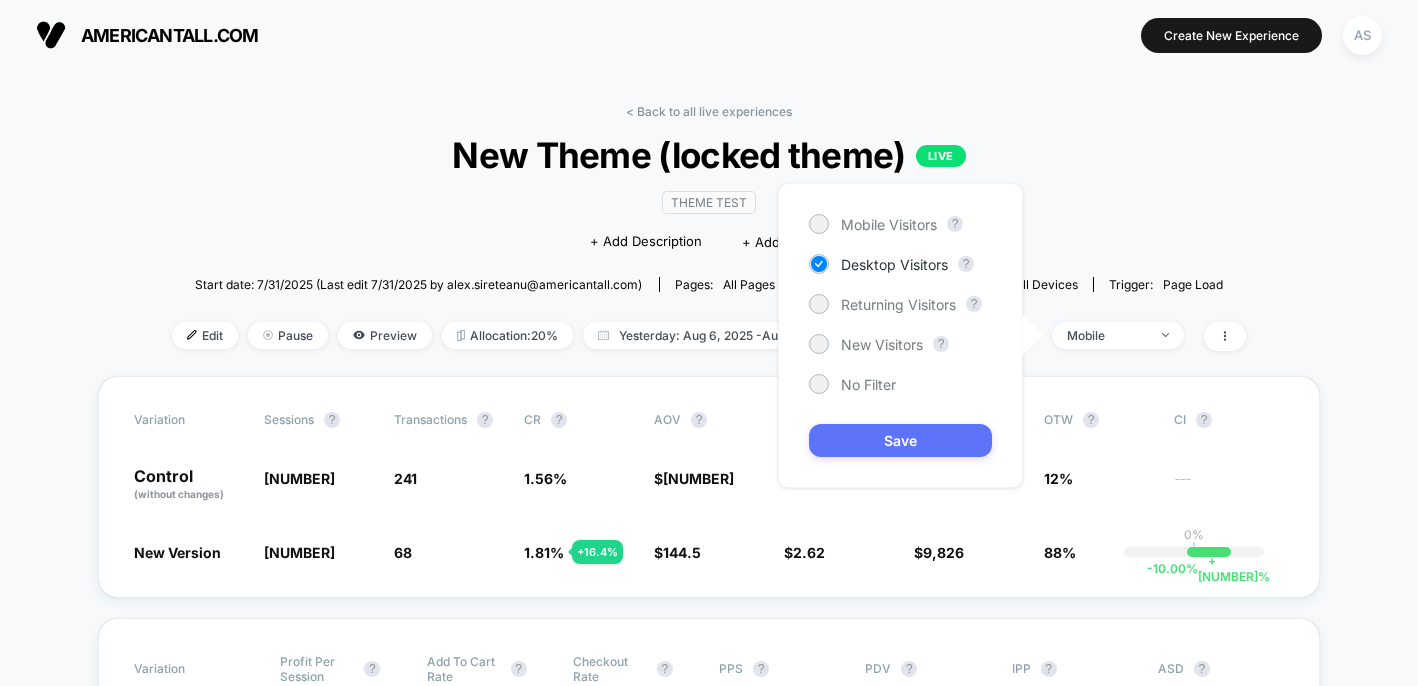 click on "Save" at bounding box center [900, 440] 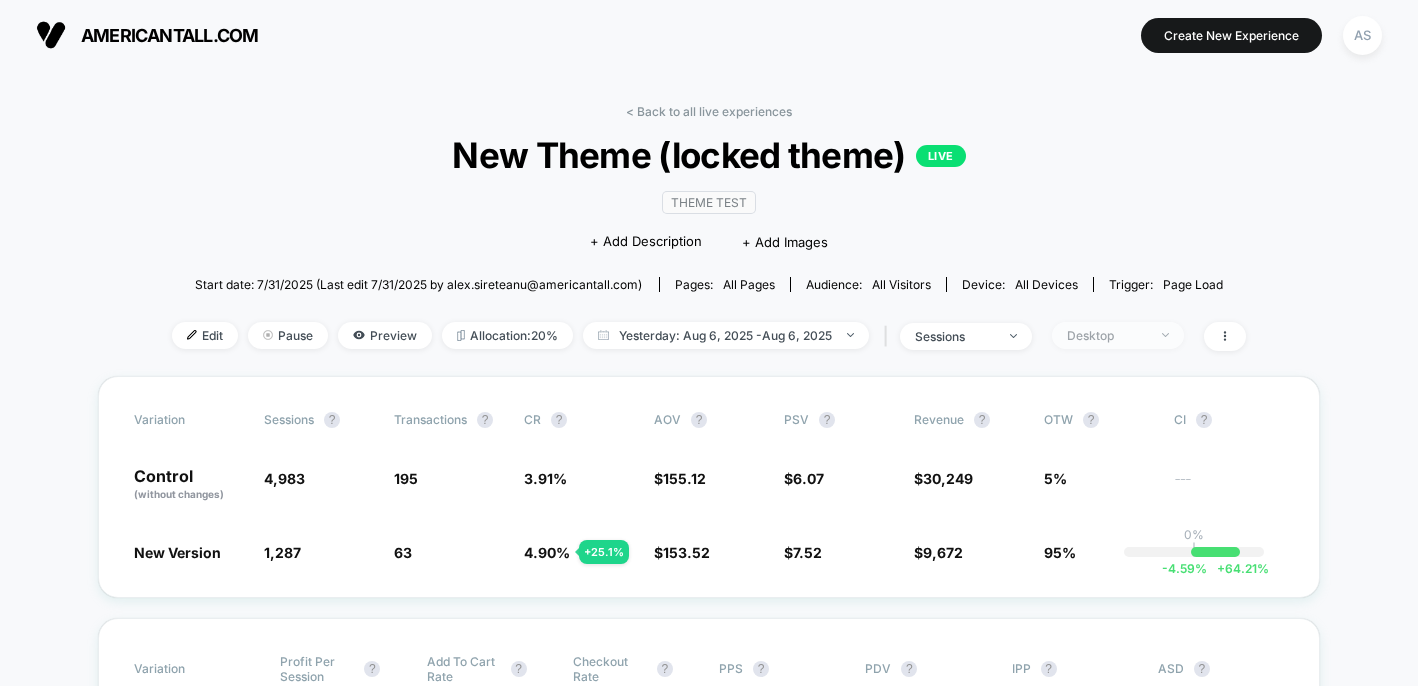 click on "Desktop" at bounding box center [1107, 335] 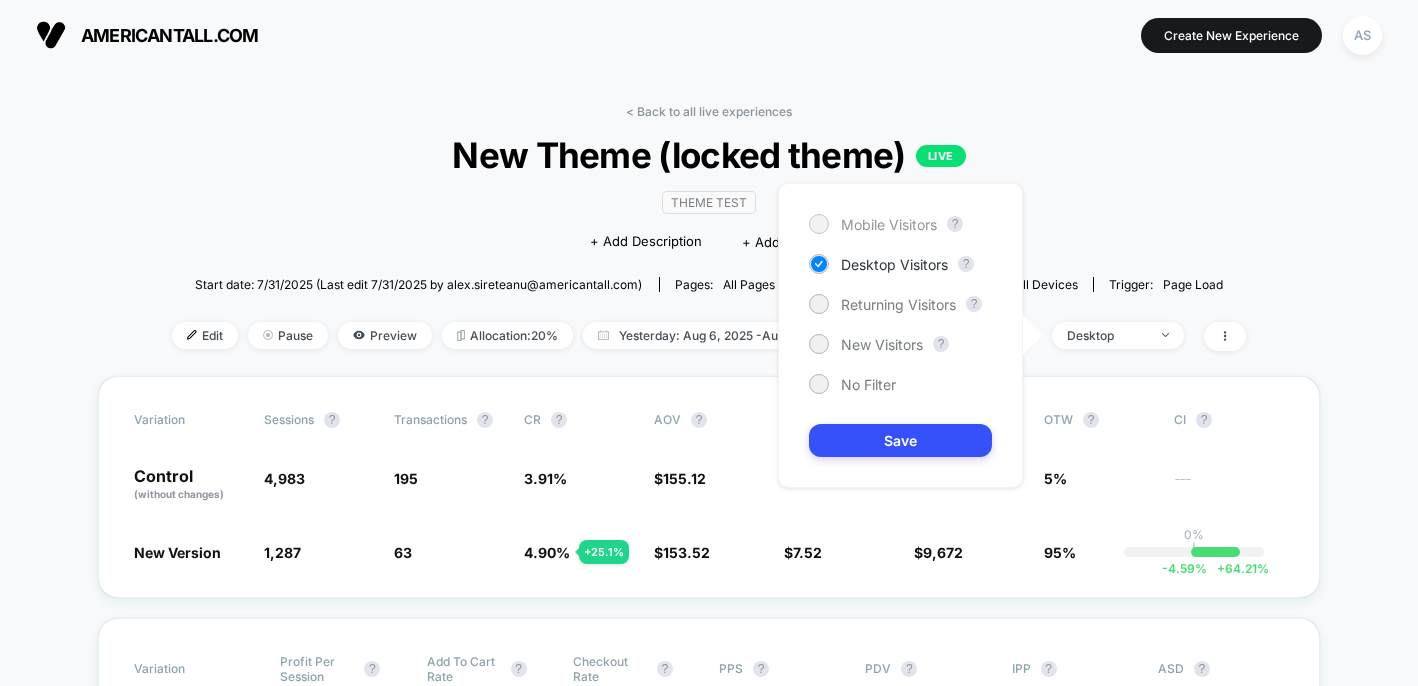 click on "Mobile Visitors" at bounding box center (889, 224) 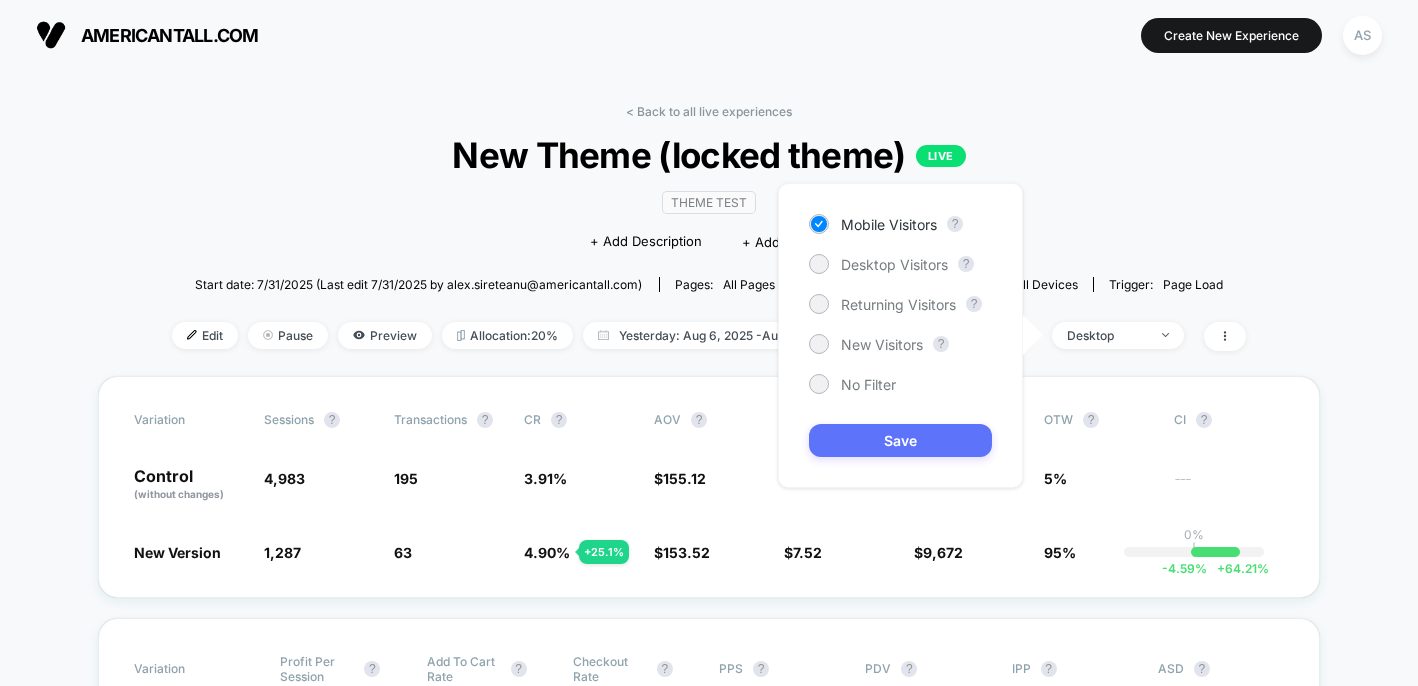 click on "Save" at bounding box center (900, 440) 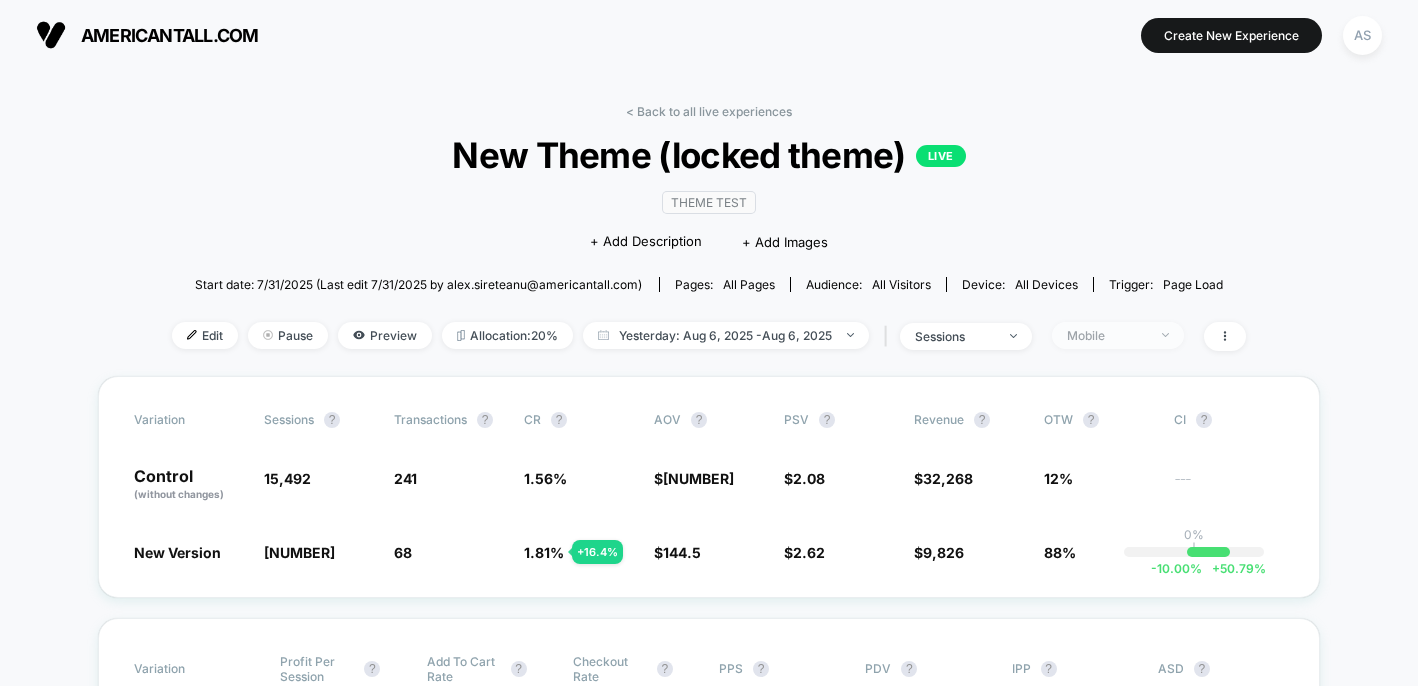 click on "Mobile" at bounding box center (1118, 335) 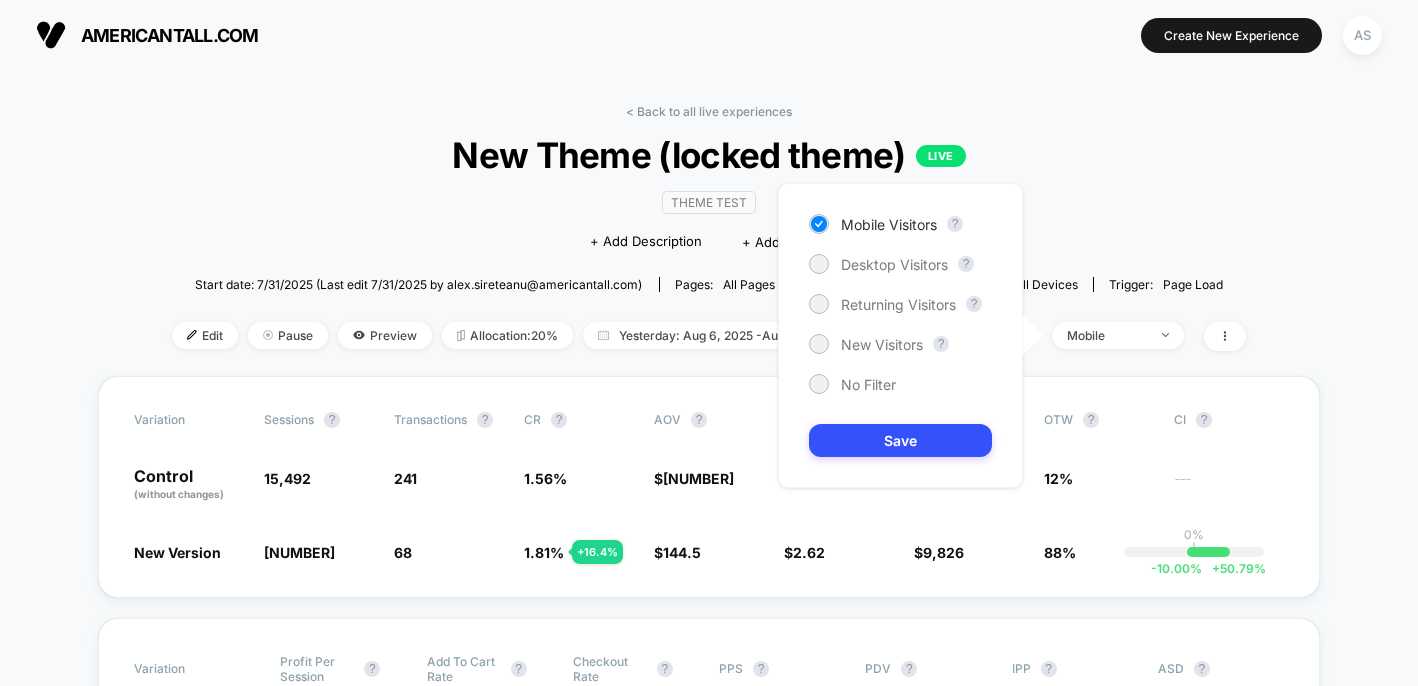 click on "Mobile Visitors ? Desktop Visitors ? Returning Visitors ? New Visitors ? No Filter Save" at bounding box center [900, 335] 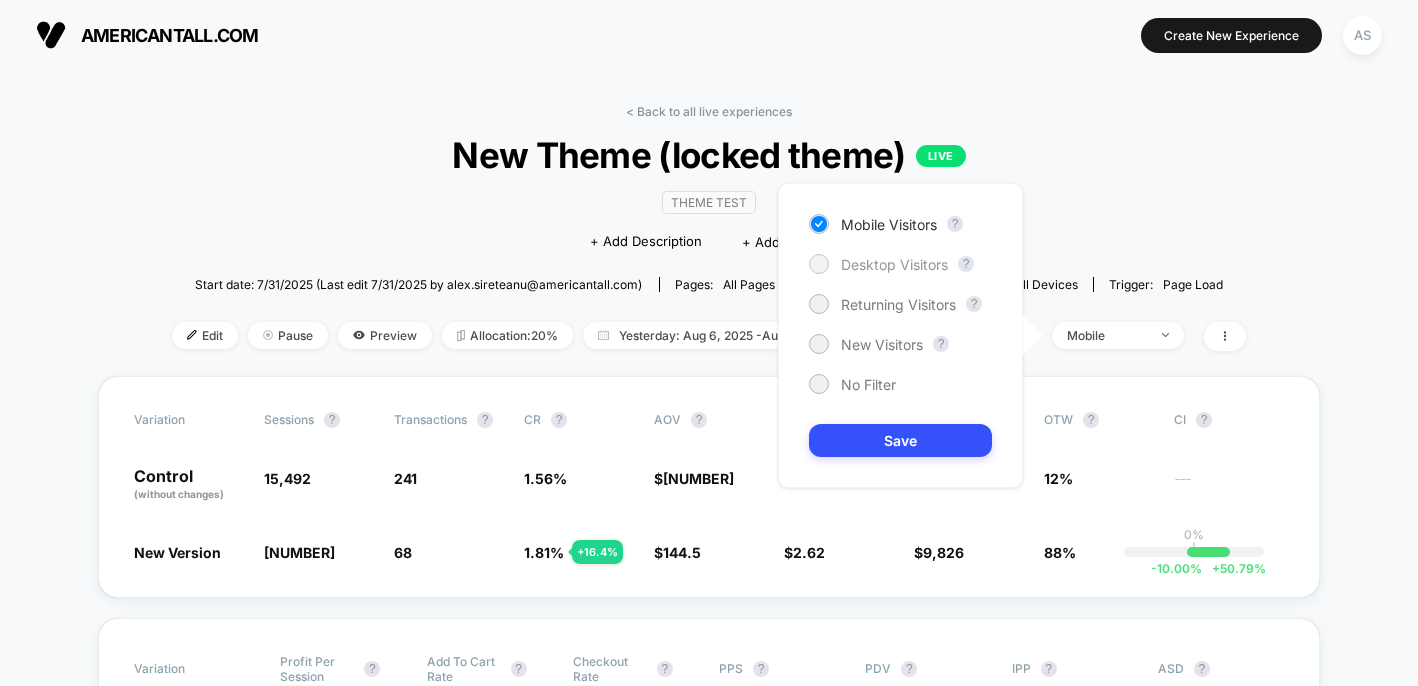click on "Desktop Visitors" at bounding box center [894, 264] 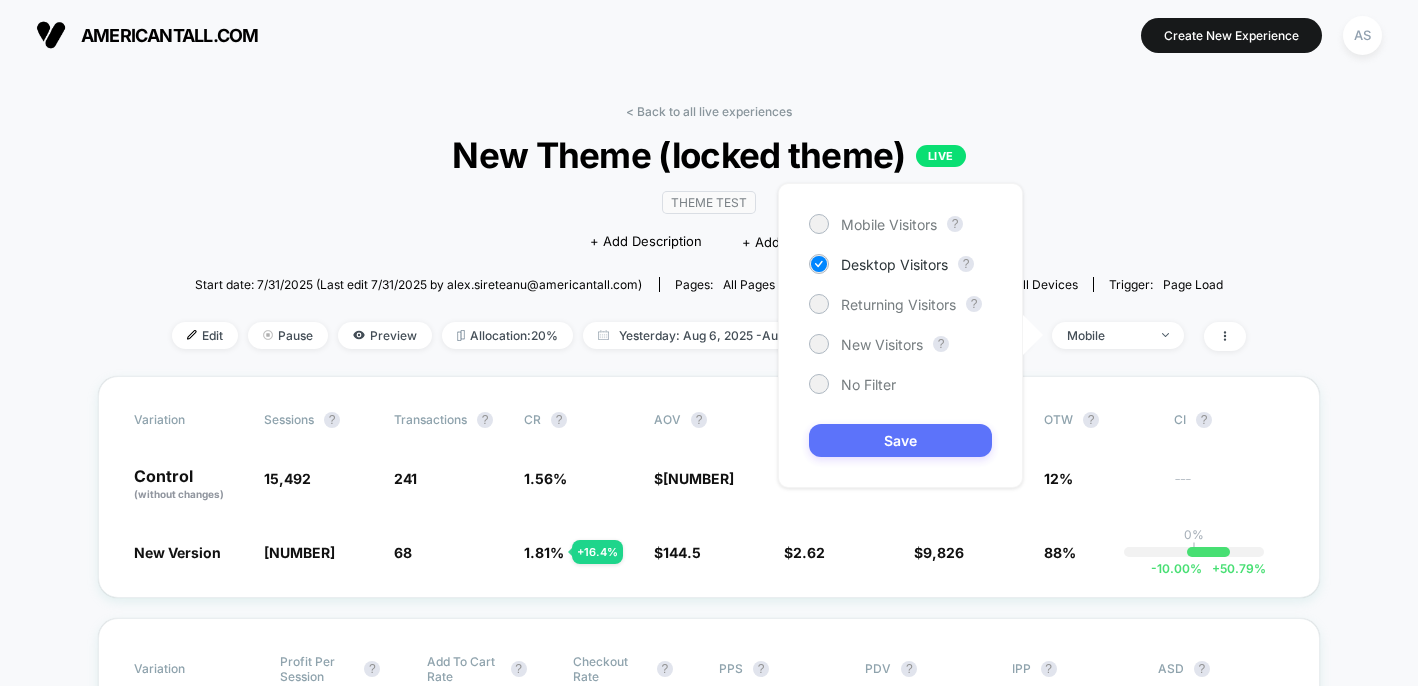 click on "Save" at bounding box center [900, 440] 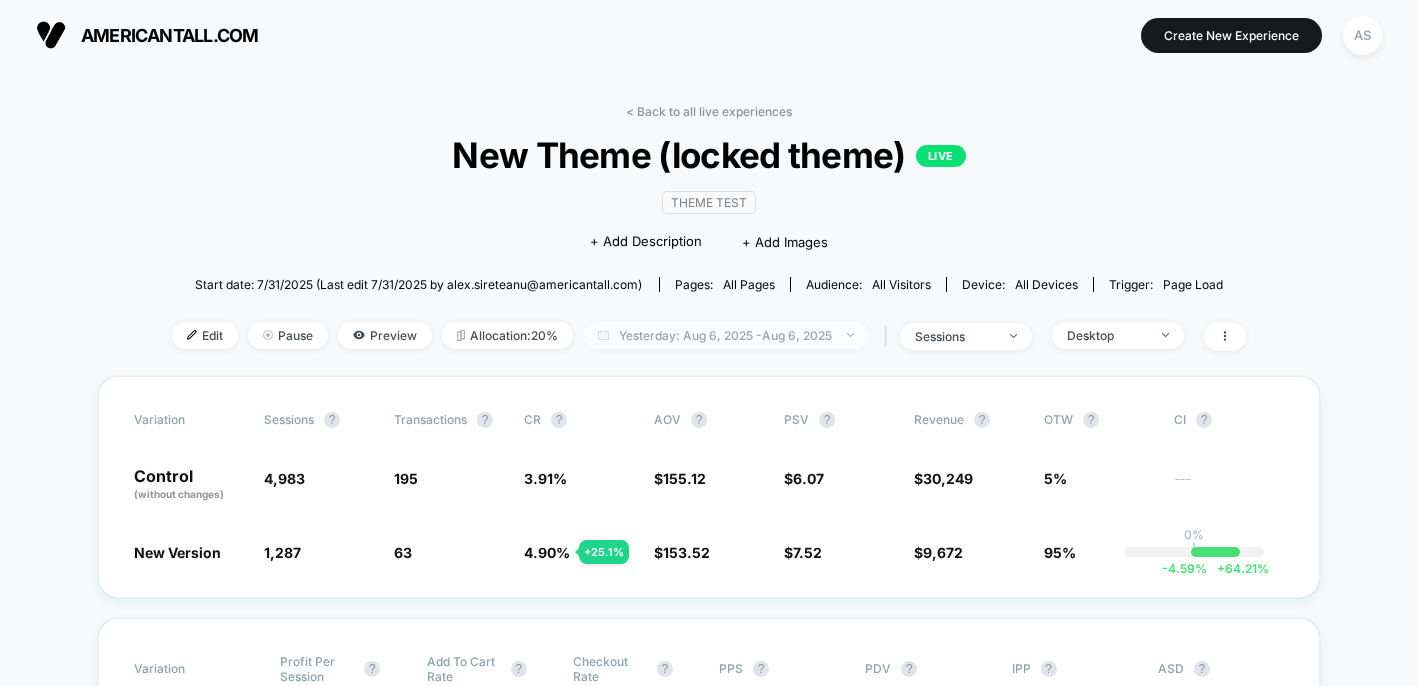 click on "Yesterday:     Aug 6, 2025    -    Aug 6, 2025" at bounding box center (726, 335) 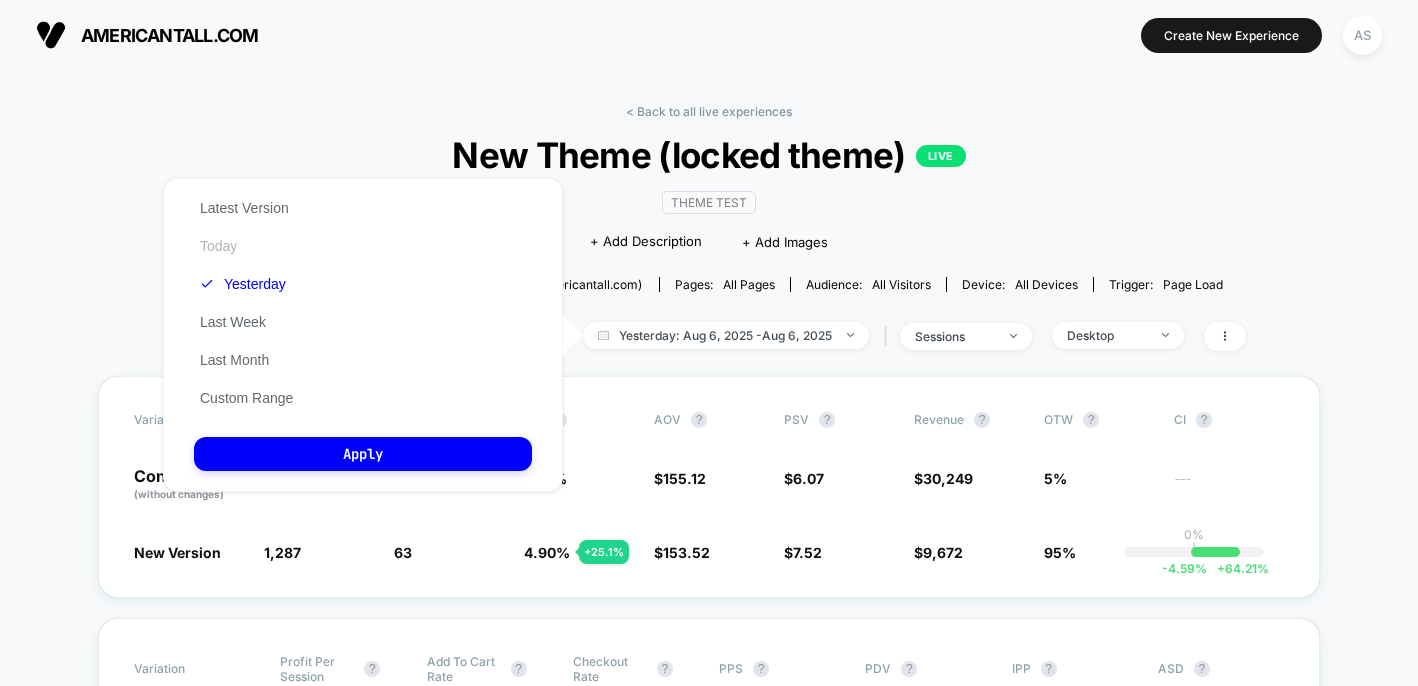 click on "Today" at bounding box center [218, 246] 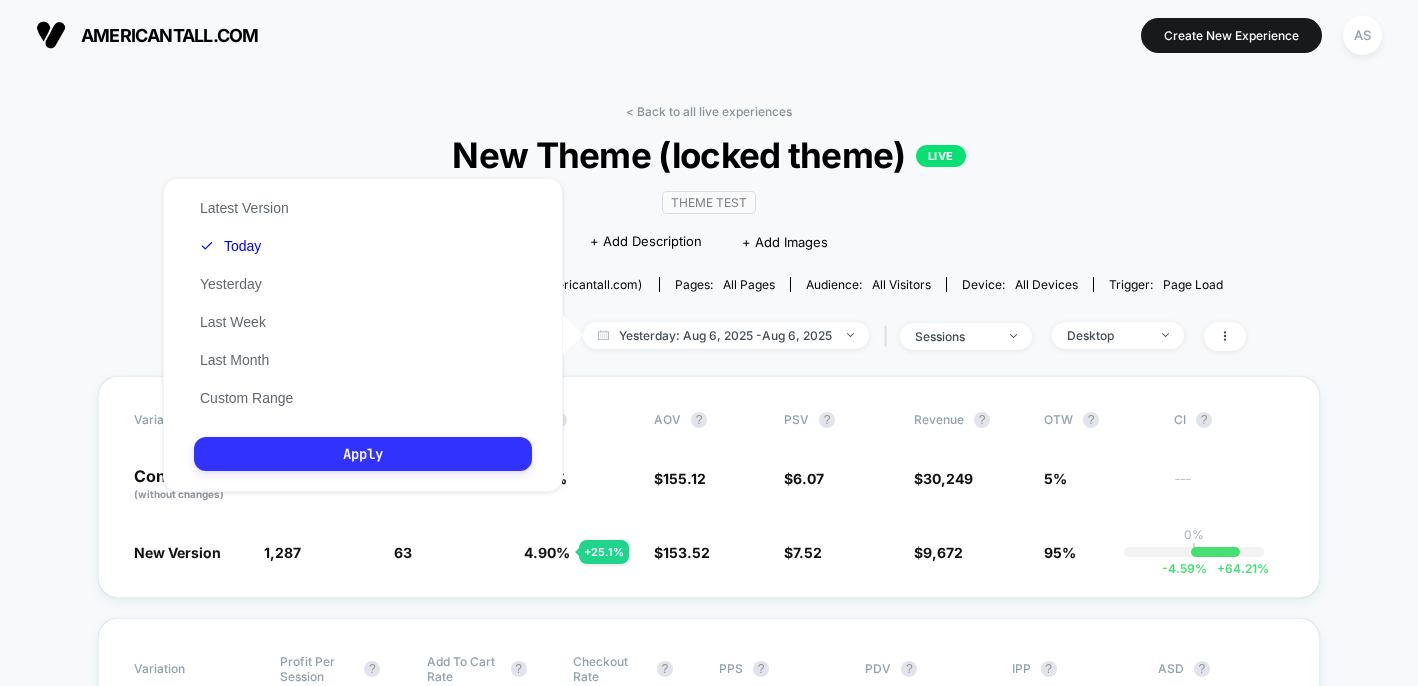 click on "Apply" at bounding box center (363, 454) 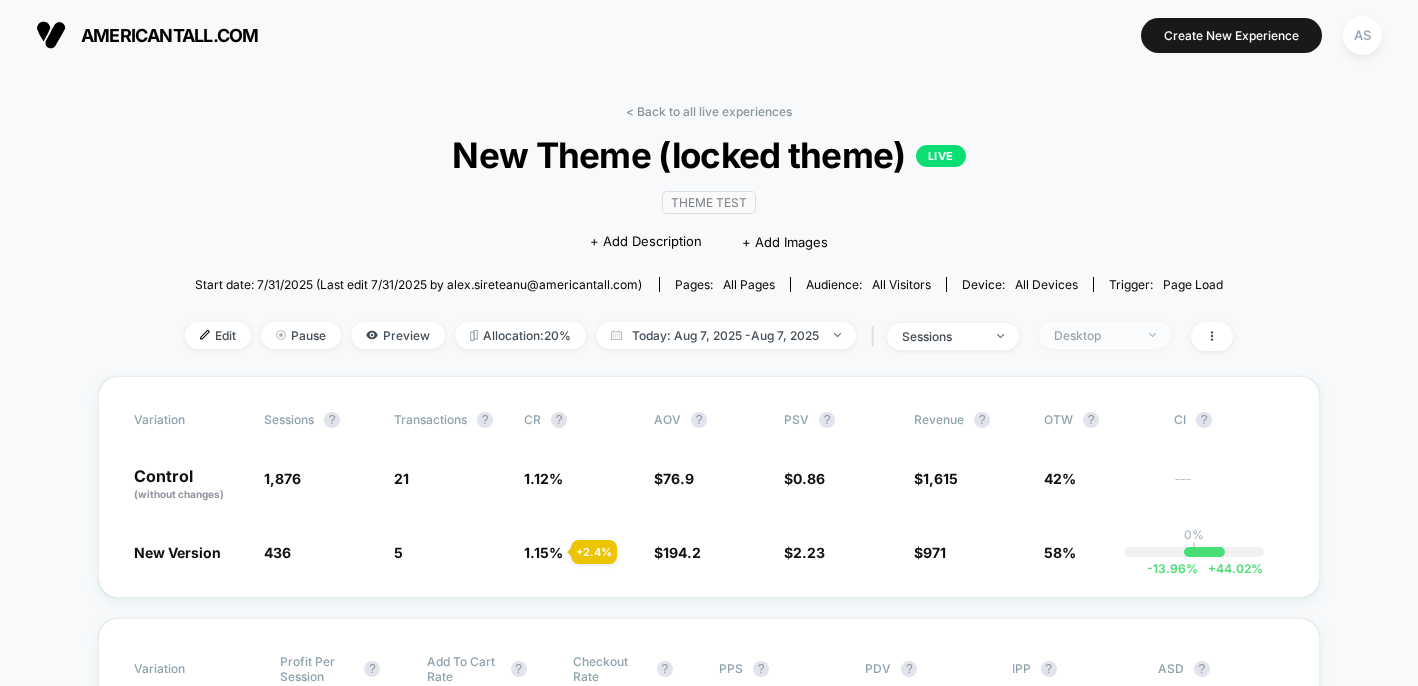 click on "Desktop" at bounding box center [1094, 335] 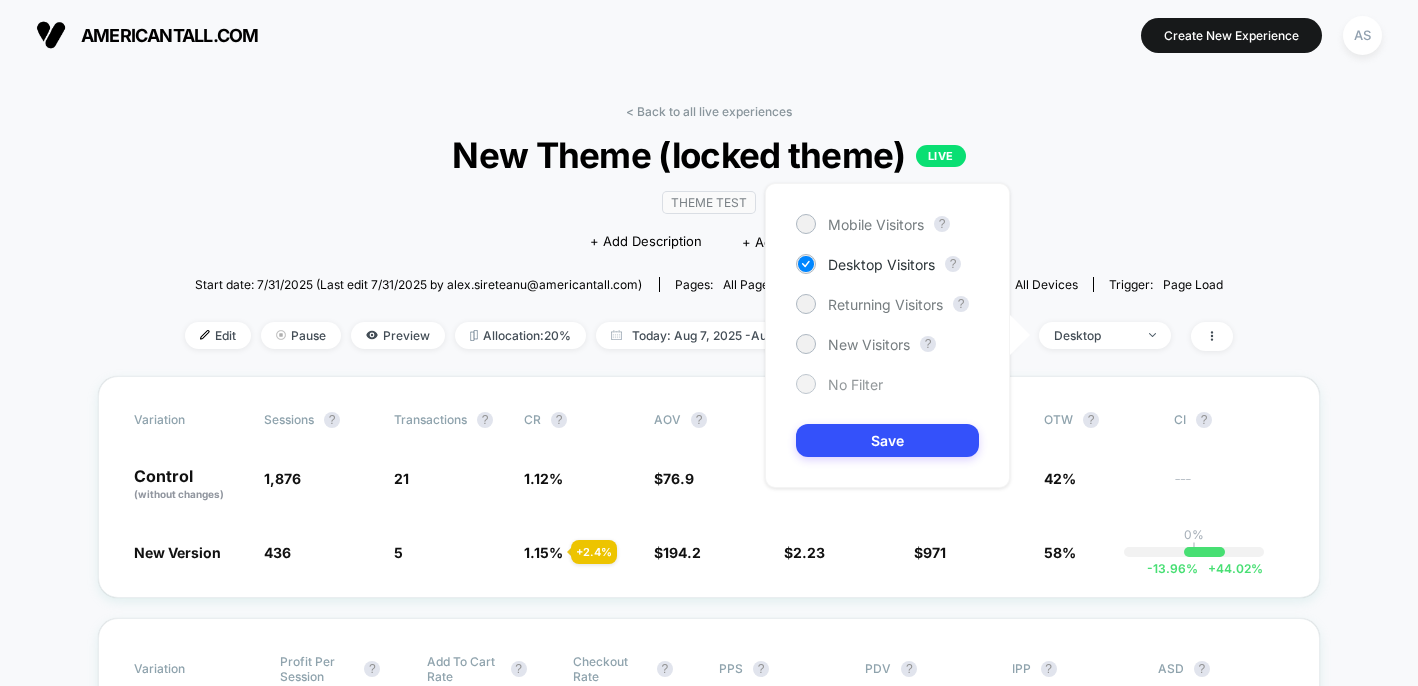 click on "No Filter" at bounding box center (855, 384) 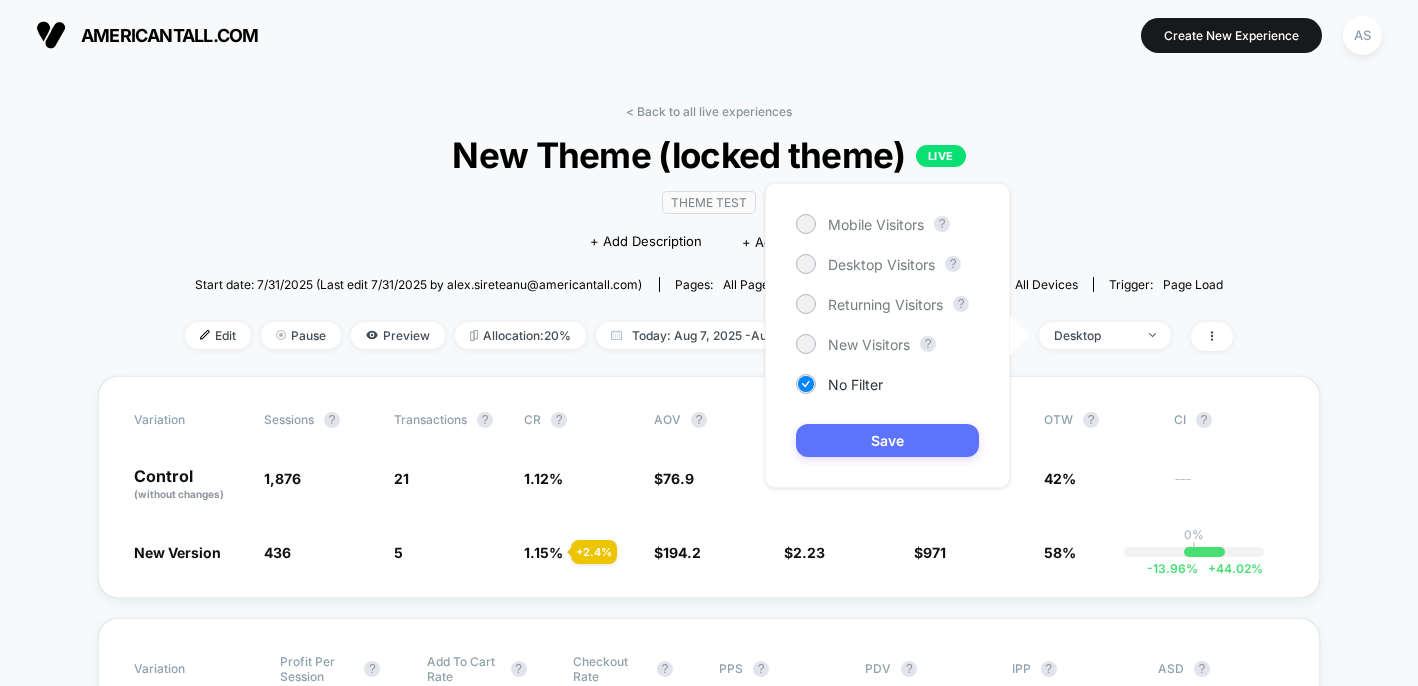 click on "Save" at bounding box center [887, 440] 